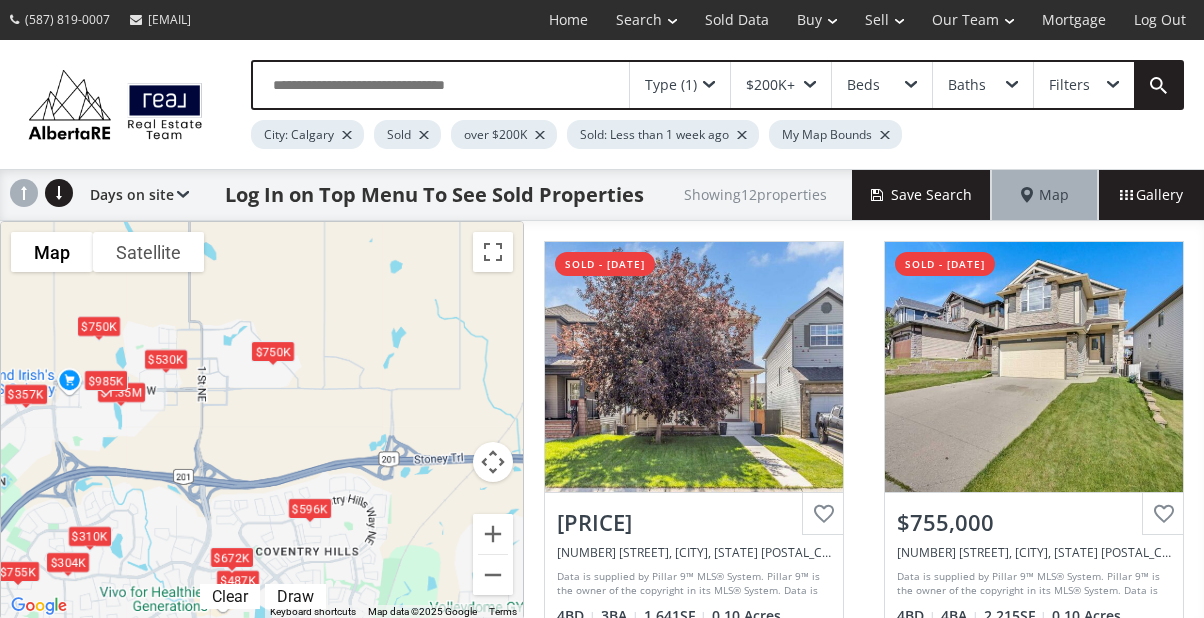 scroll, scrollTop: 96, scrollLeft: 0, axis: vertical 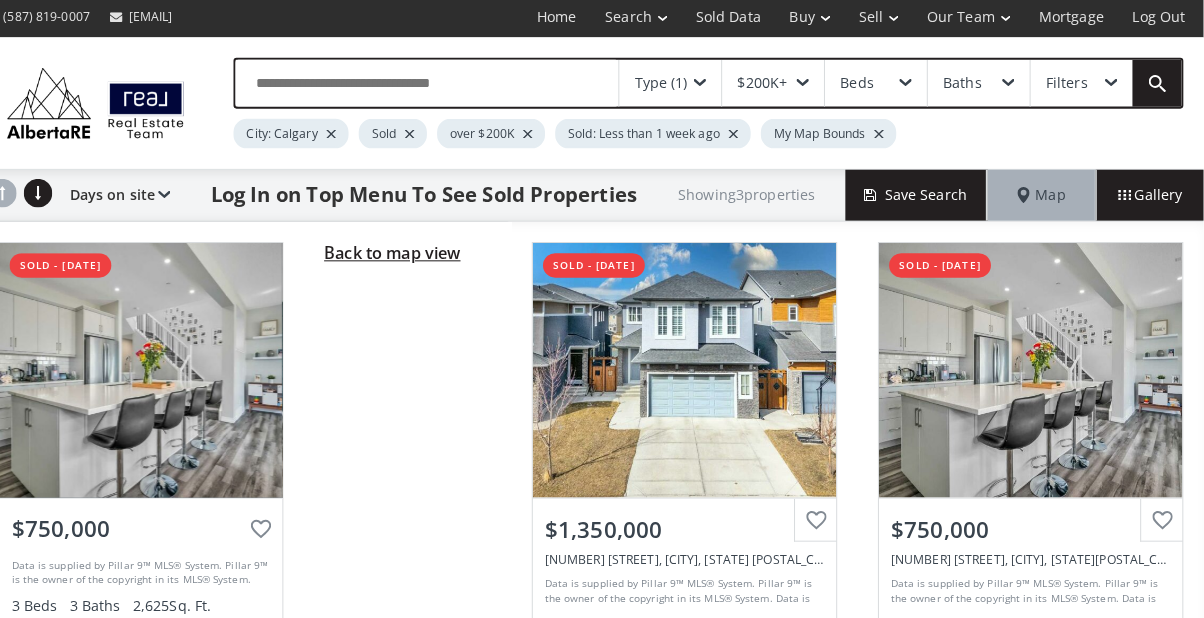 click on "Back to map view" at bounding box center [407, 252] 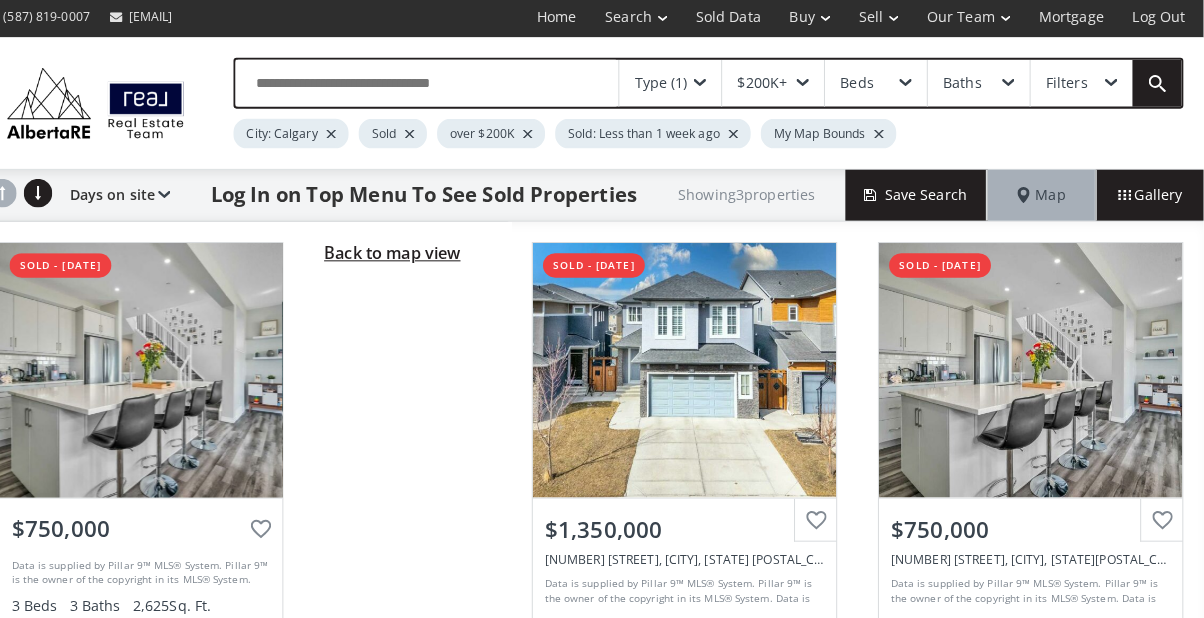 click on "Back to map view" at bounding box center (407, 252) 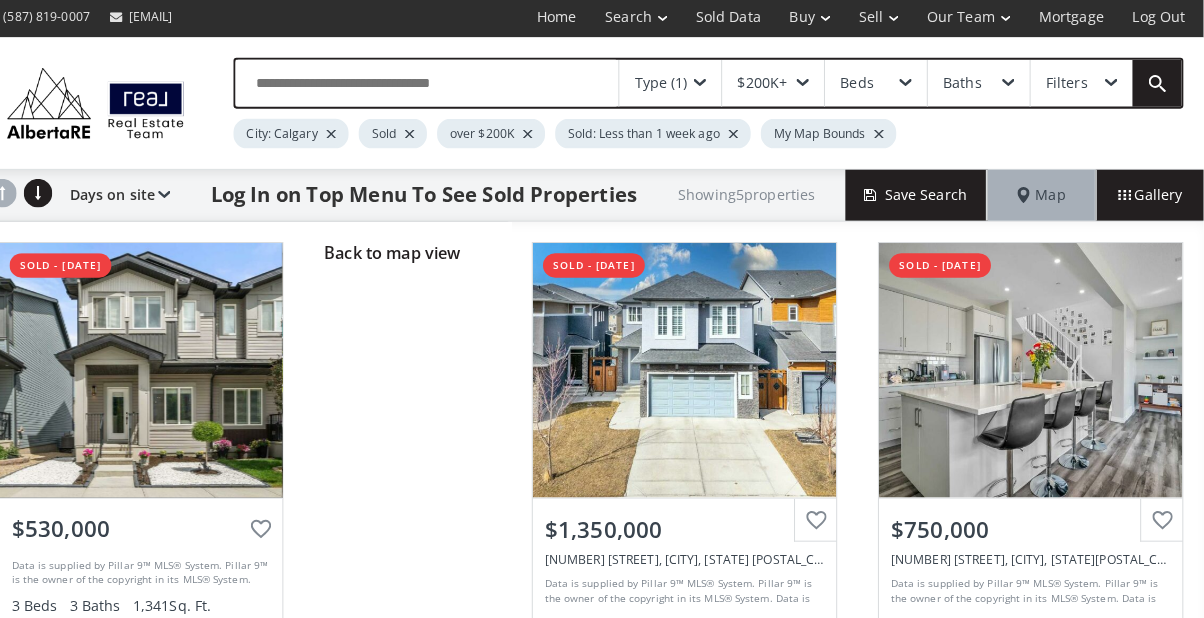 click on "Back to map view" at bounding box center (422, 446) 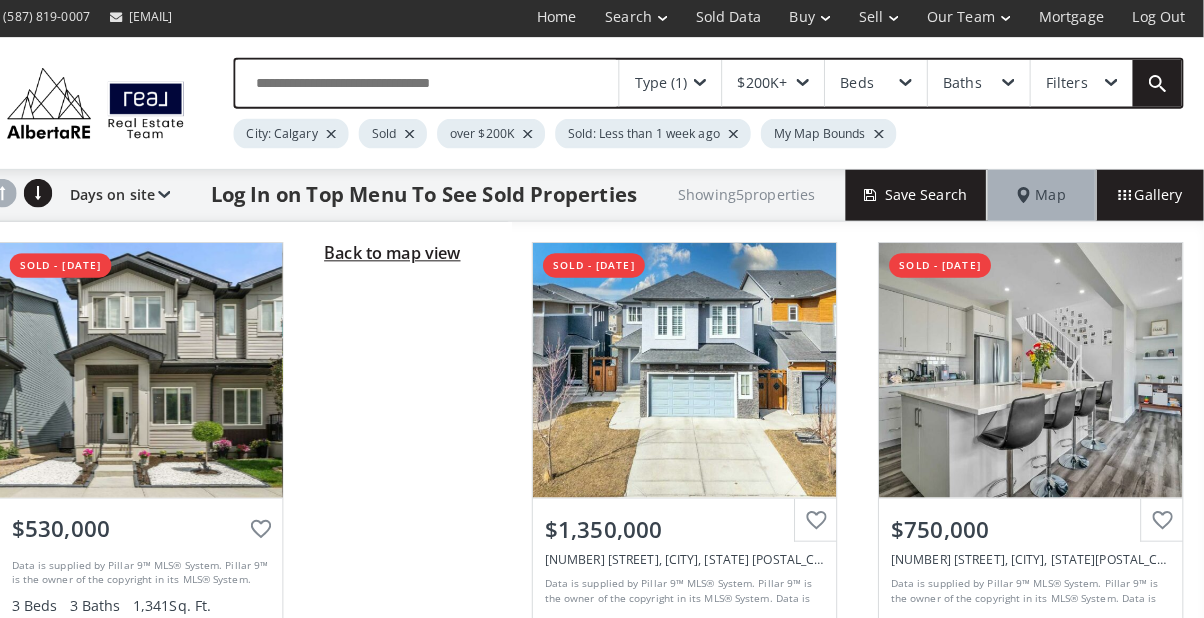 click on "Back to map view" at bounding box center [407, 252] 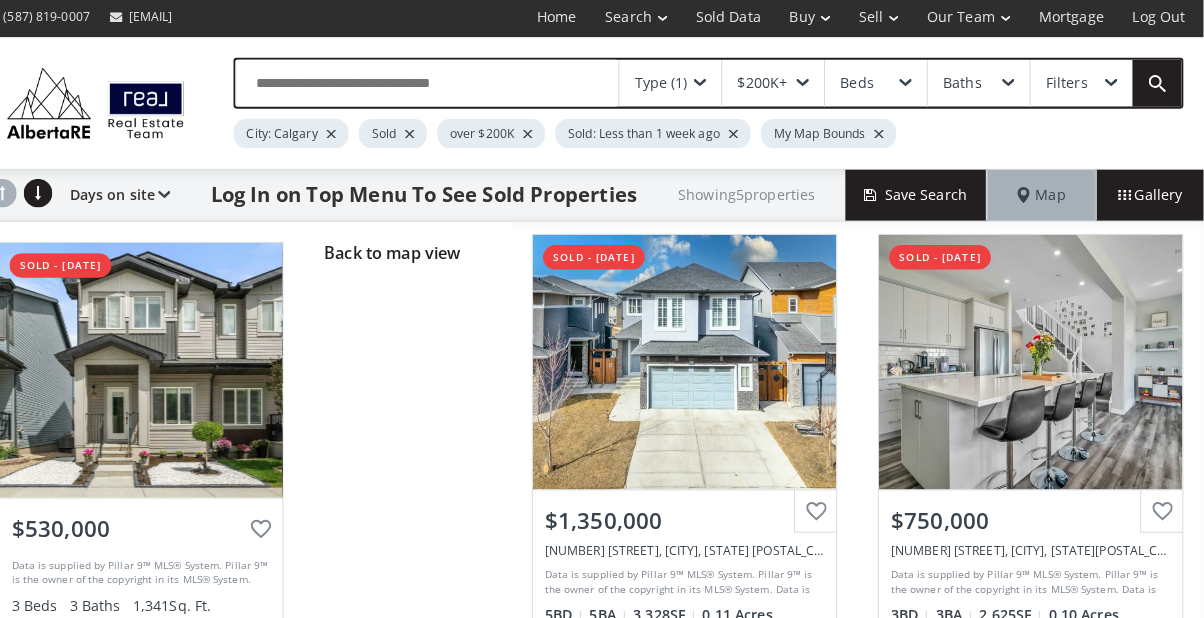 scroll, scrollTop: 0, scrollLeft: 0, axis: both 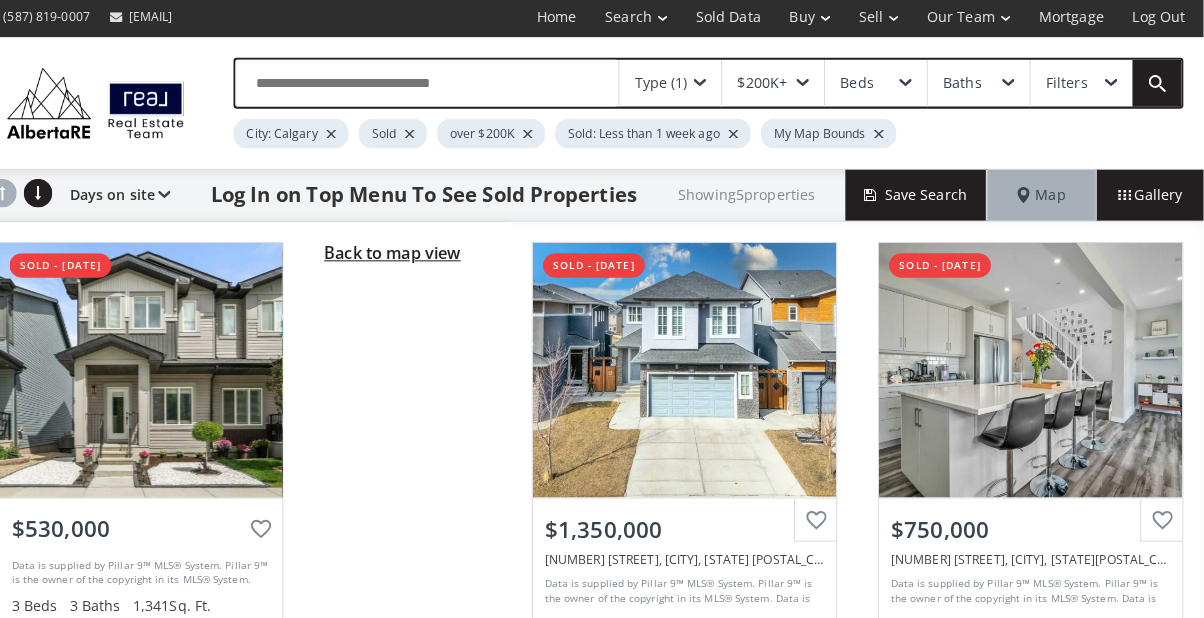 click on "Back to map view" at bounding box center (407, 252) 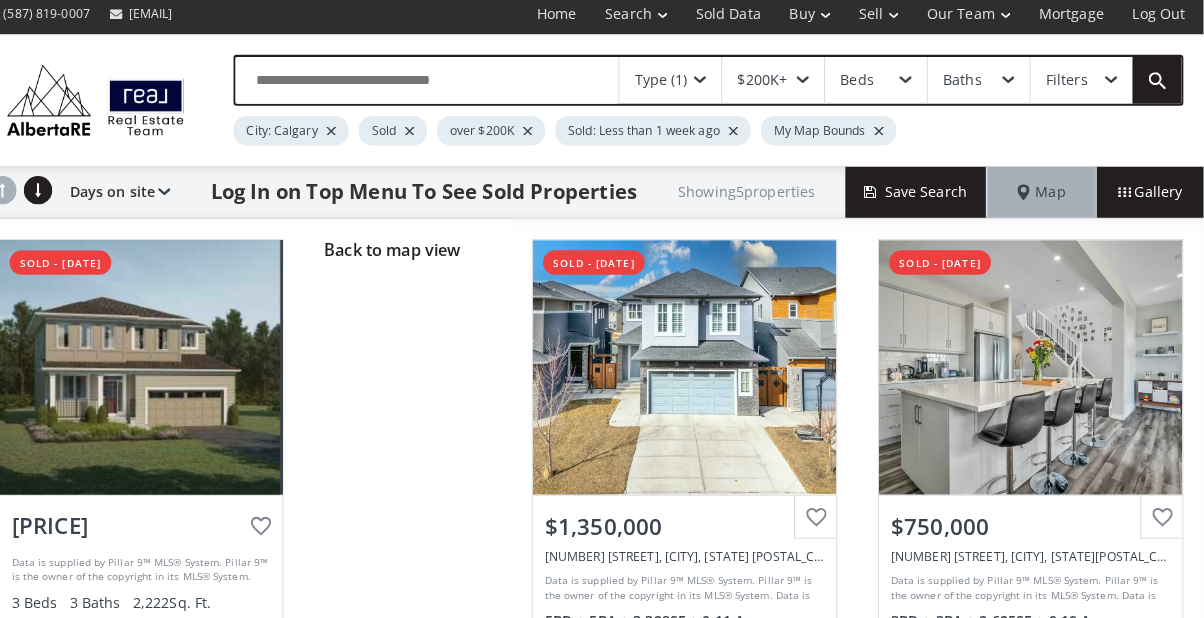 scroll, scrollTop: 0, scrollLeft: 0, axis: both 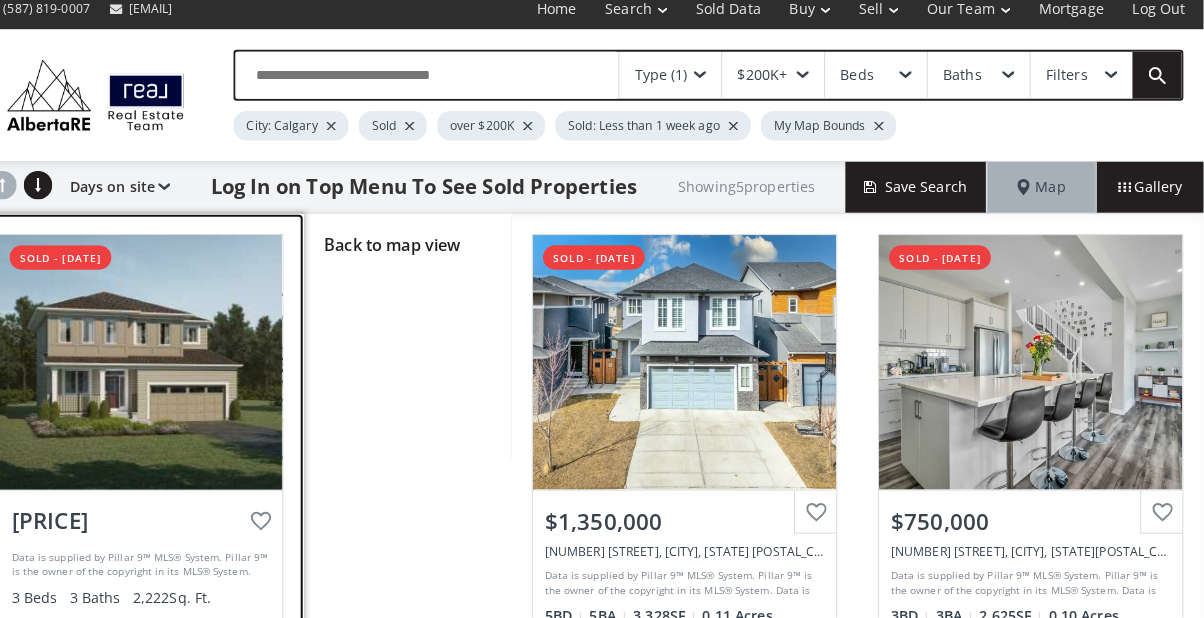 click at bounding box center (160, 367) 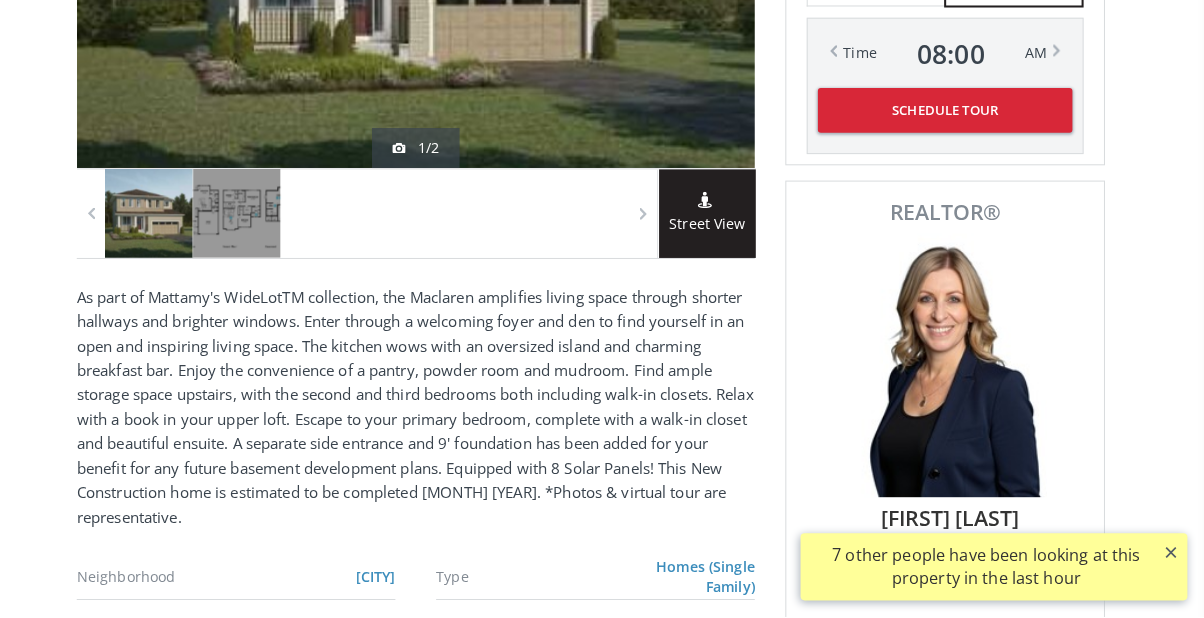 scroll, scrollTop: 562, scrollLeft: 0, axis: vertical 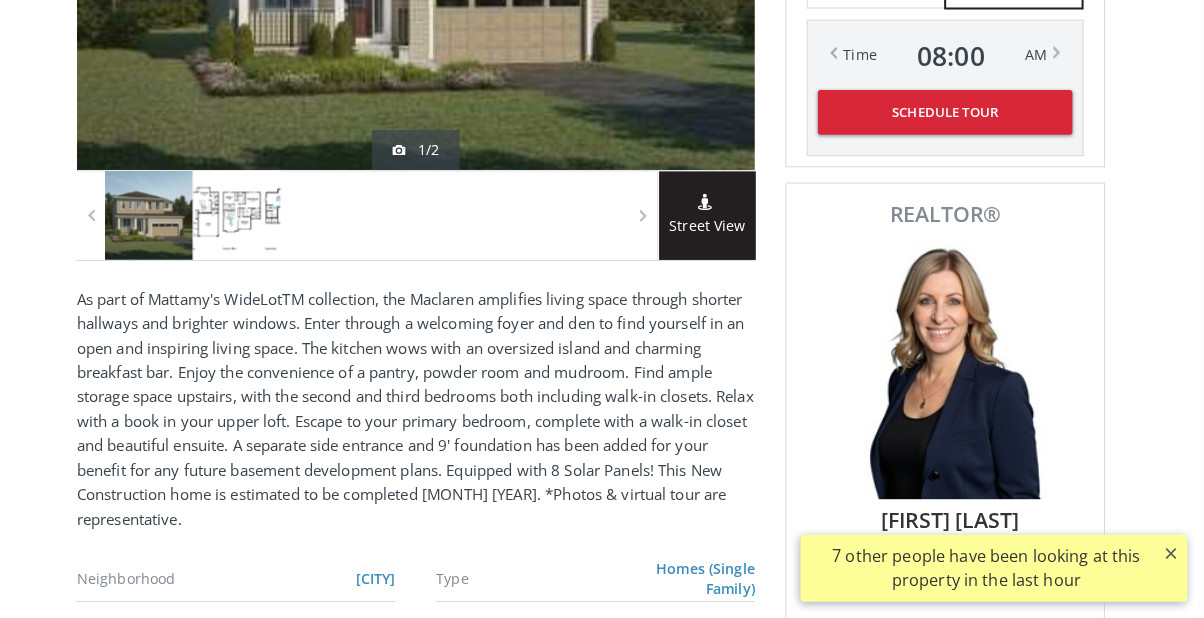 click at bounding box center [254, 222] 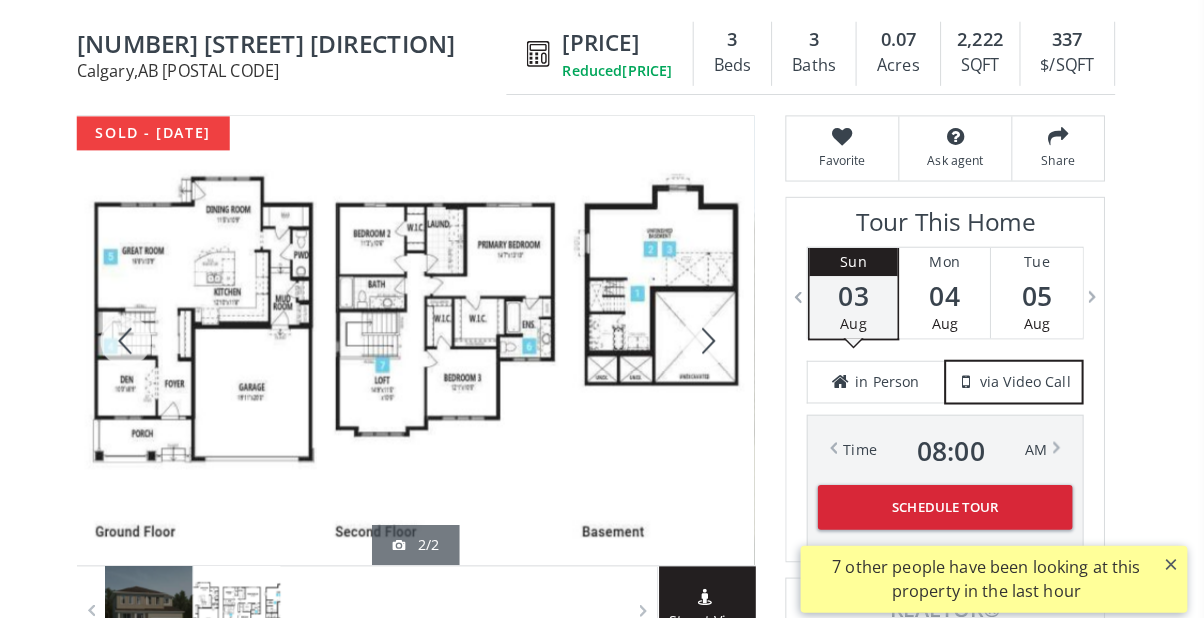 scroll, scrollTop: 185, scrollLeft: 0, axis: vertical 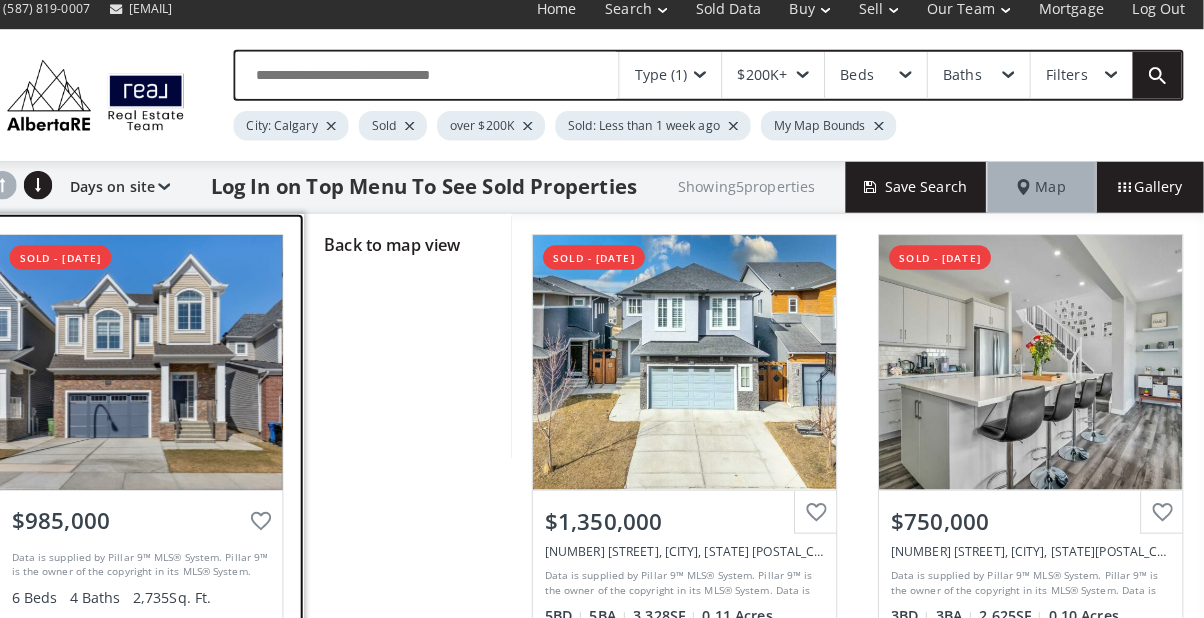 click at bounding box center [160, 367] 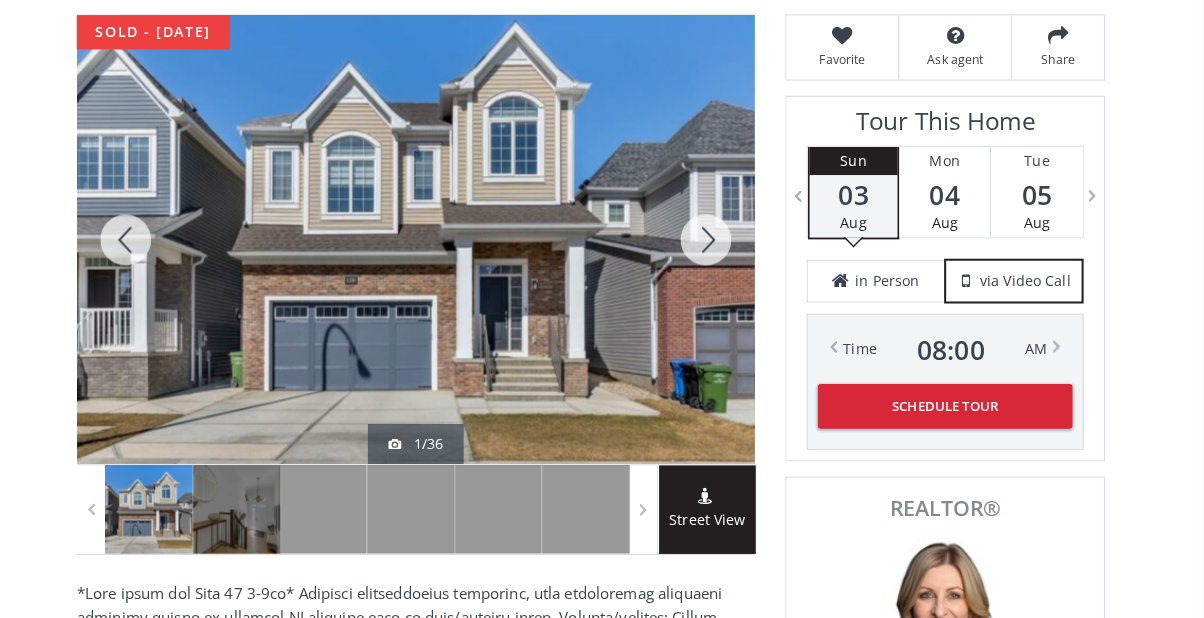scroll, scrollTop: 284, scrollLeft: 0, axis: vertical 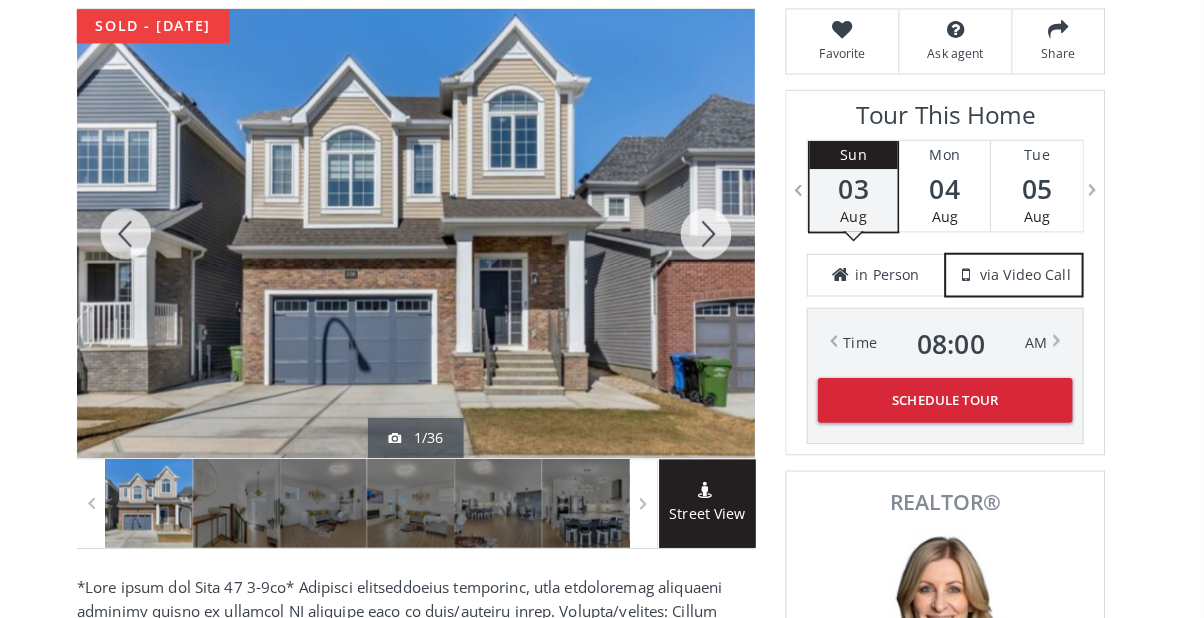 click at bounding box center (145, 235) 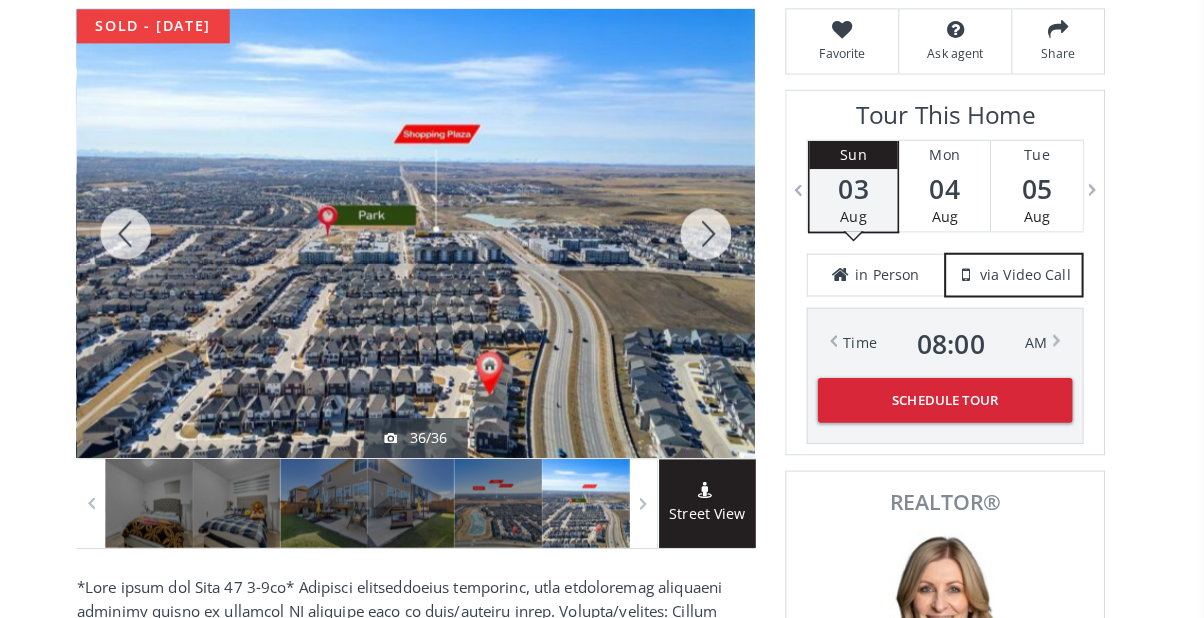click at bounding box center [145, 235] 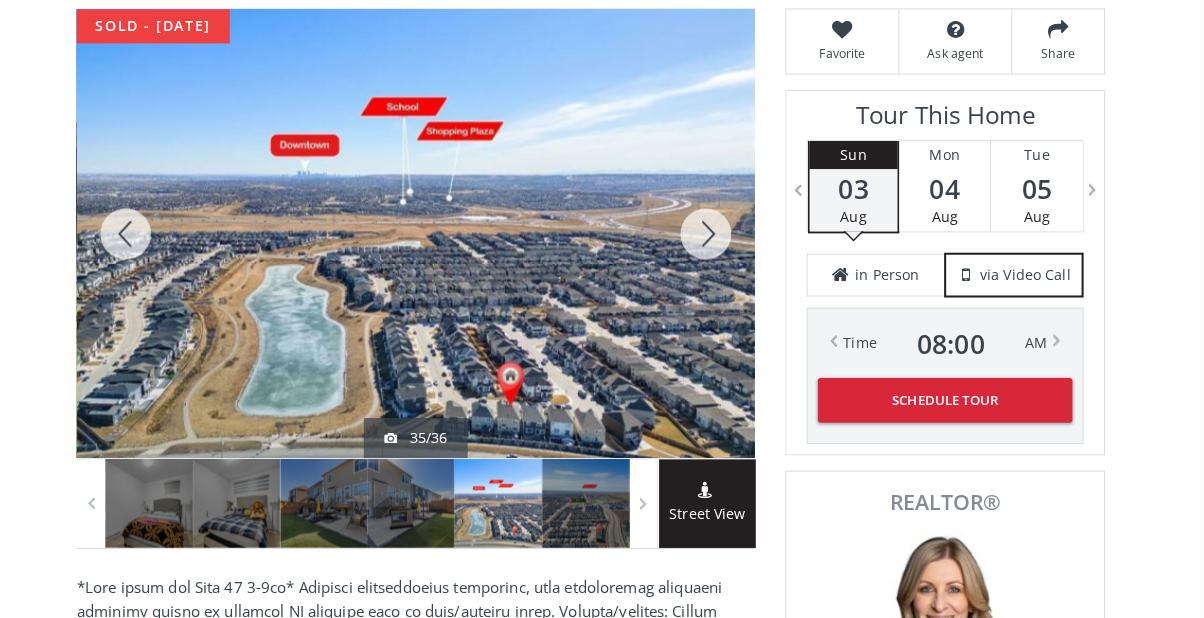click at bounding box center (145, 235) 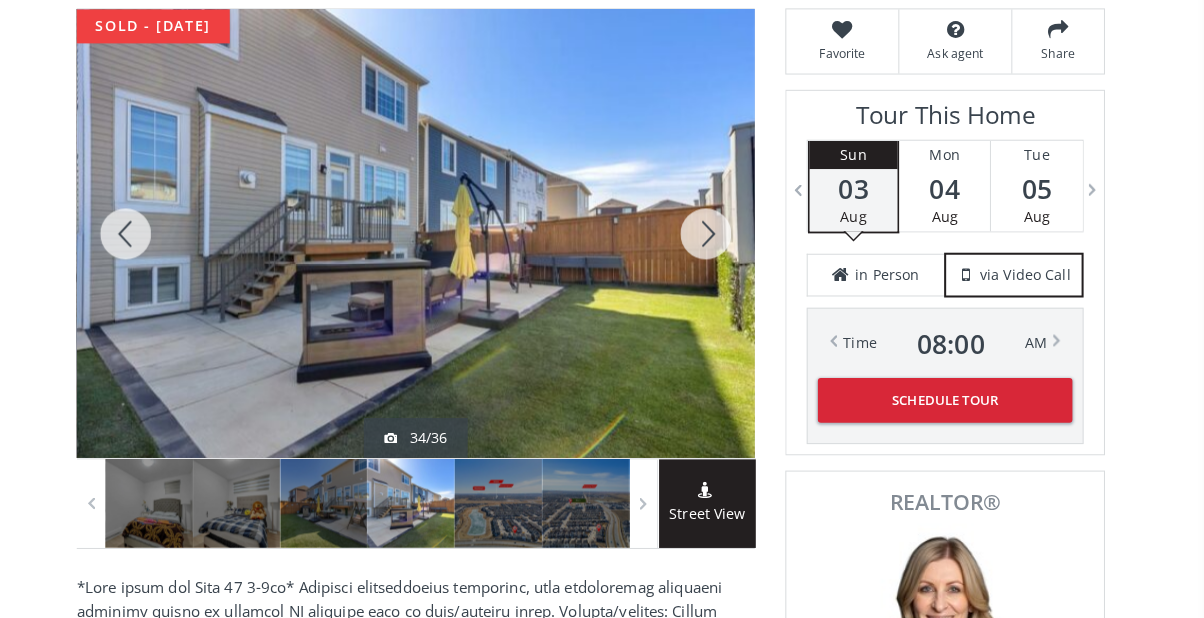 click at bounding box center [145, 235] 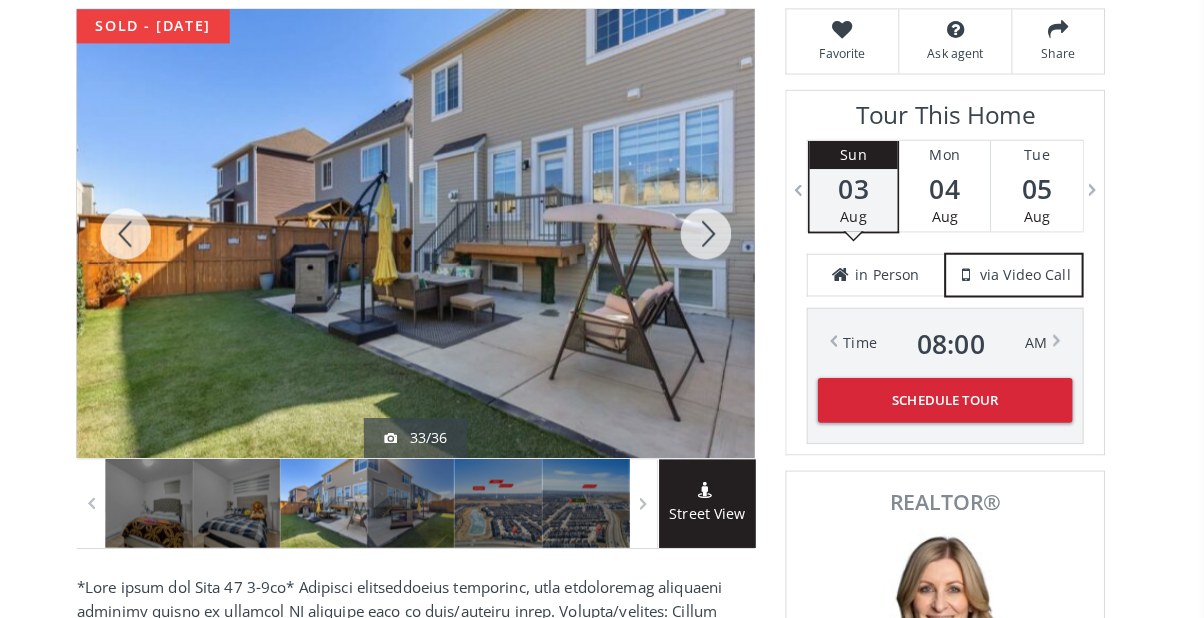 click at bounding box center [145, 235] 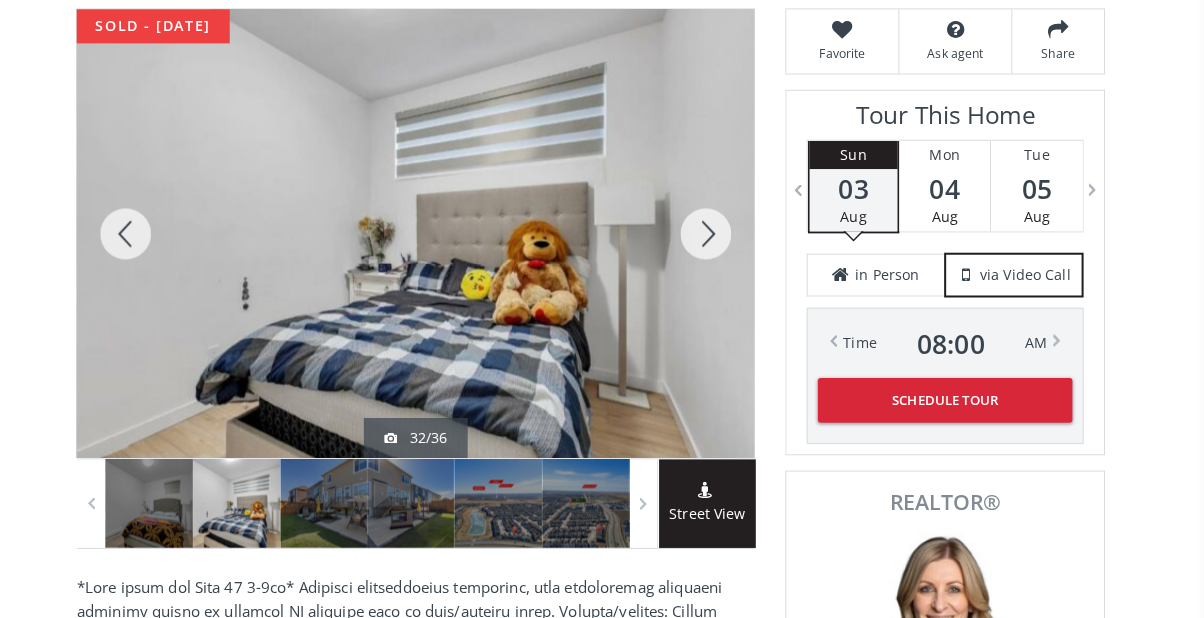 click at bounding box center (715, 235) 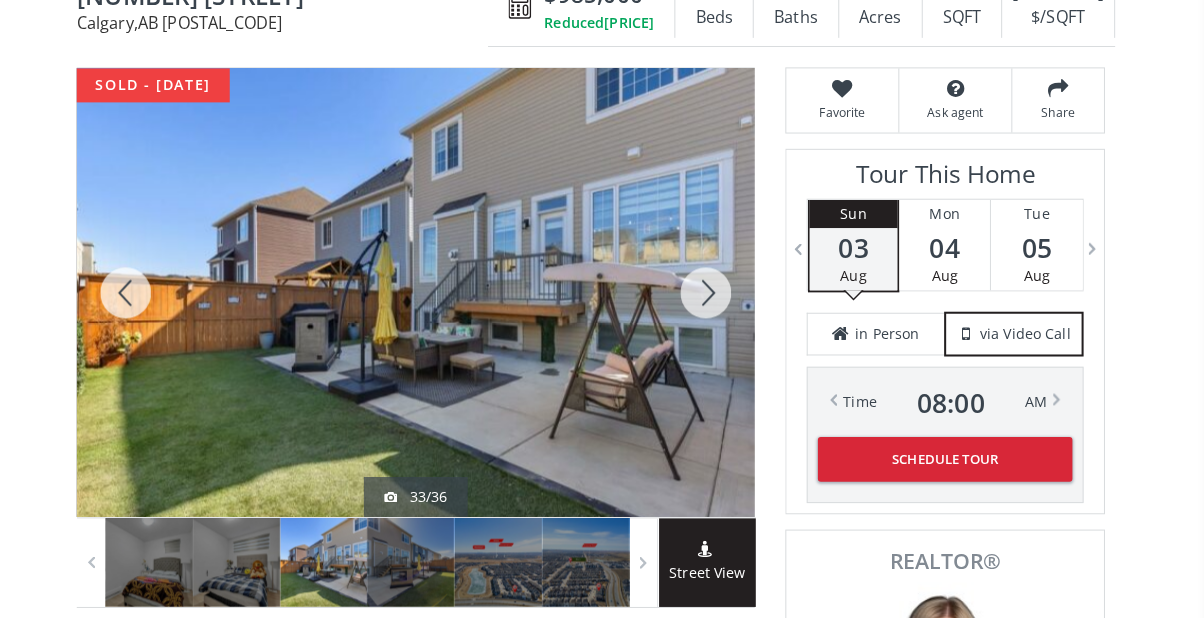 scroll, scrollTop: 231, scrollLeft: 0, axis: vertical 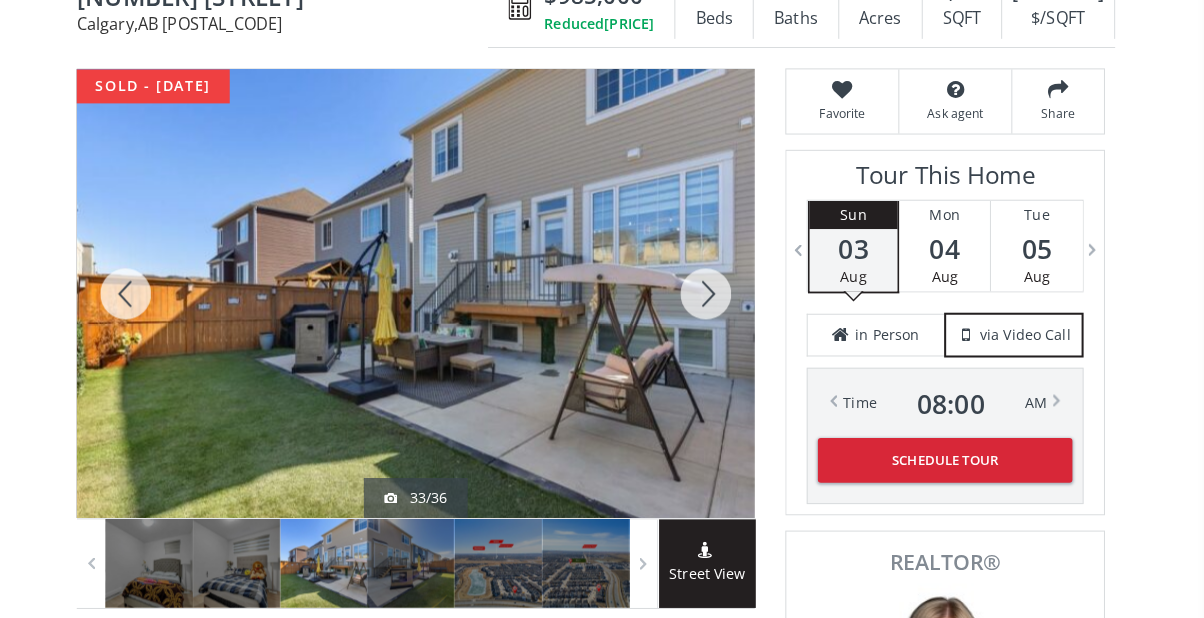 click at bounding box center [715, 288] 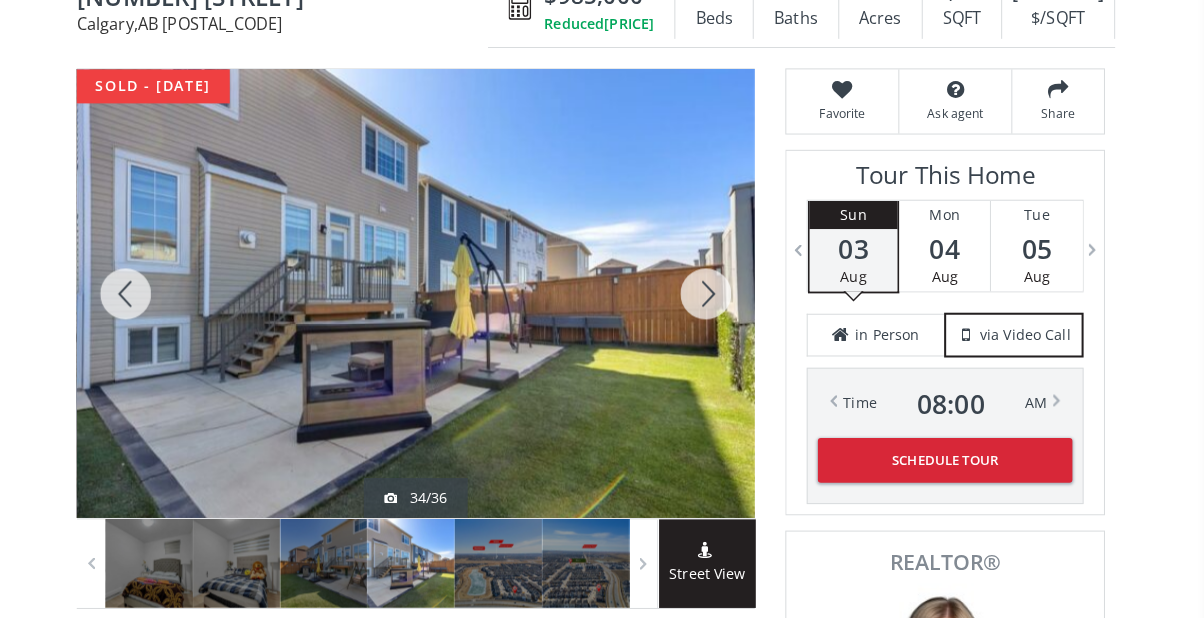 click at bounding box center [715, 288] 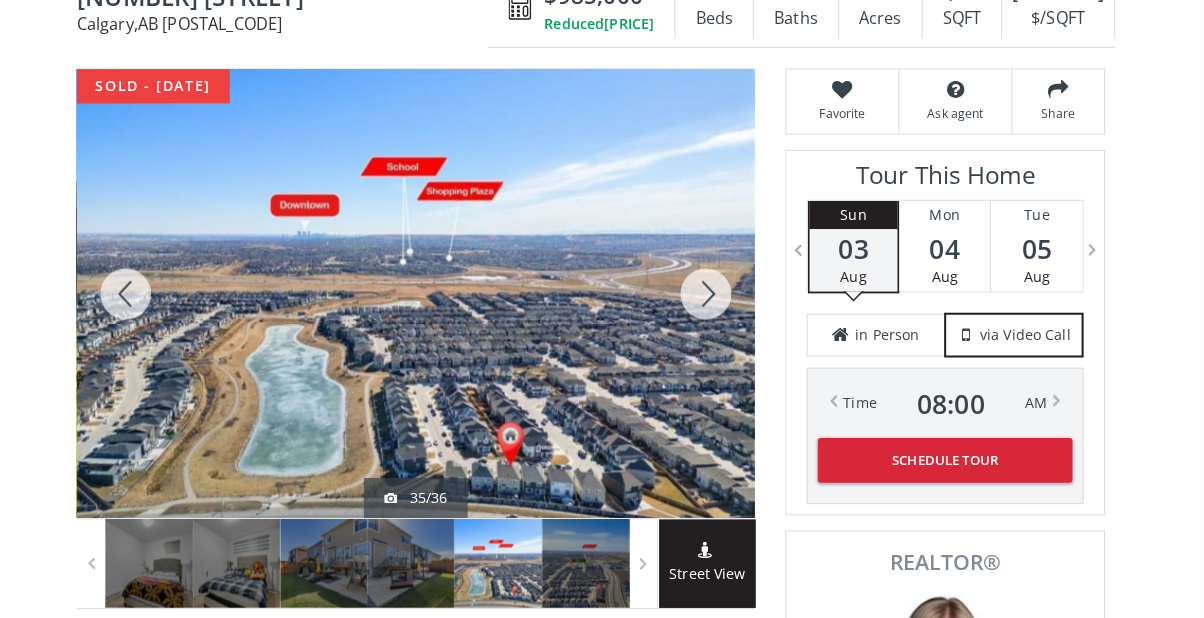 scroll, scrollTop: 230, scrollLeft: 0, axis: vertical 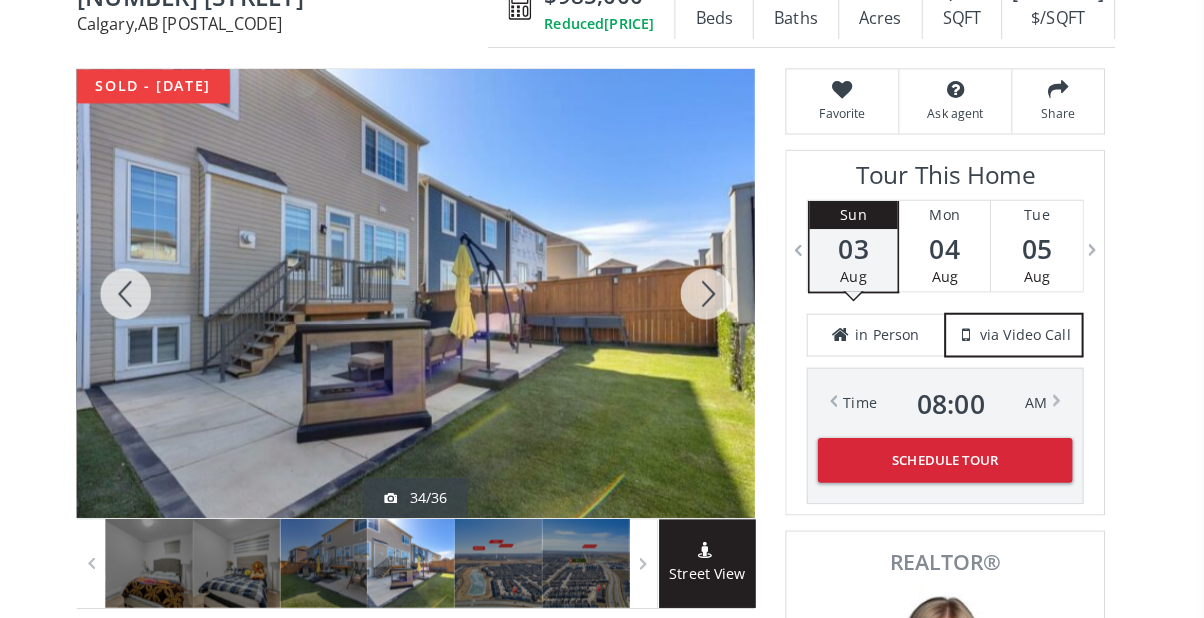 click at bounding box center (715, 289) 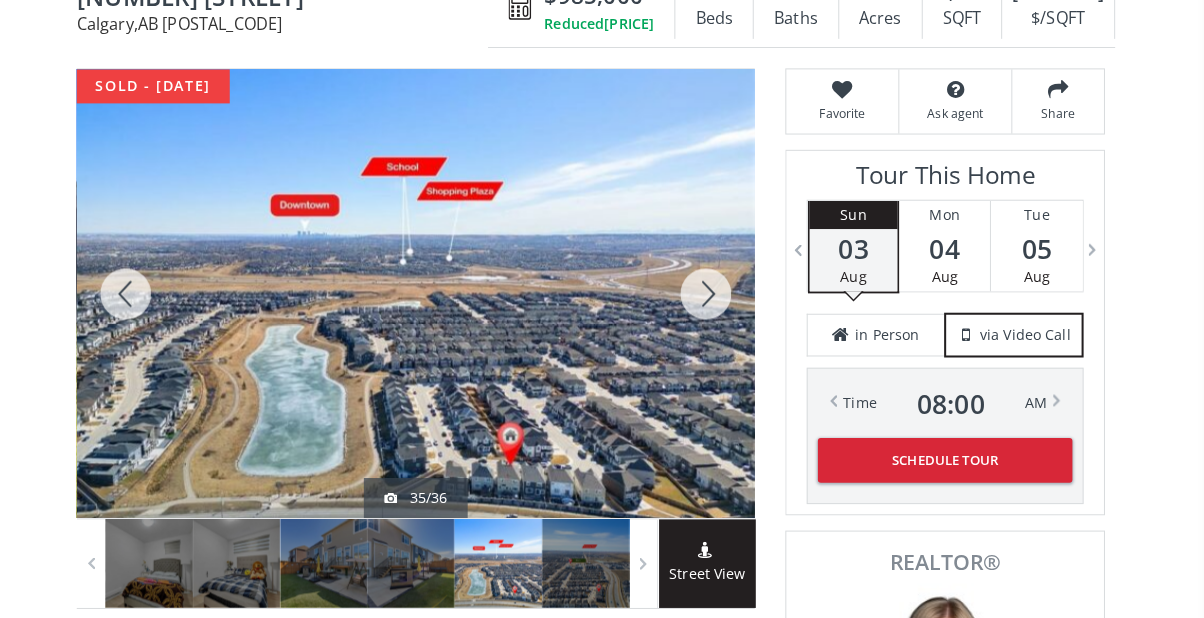 click at bounding box center [715, 289] 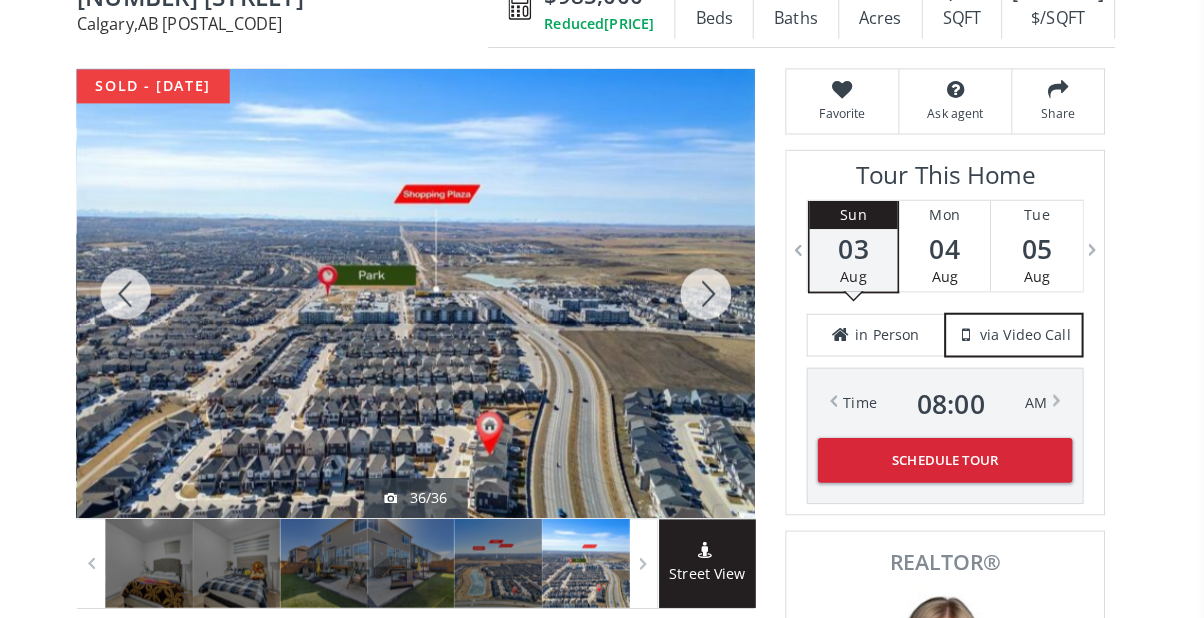 click at bounding box center [715, 289] 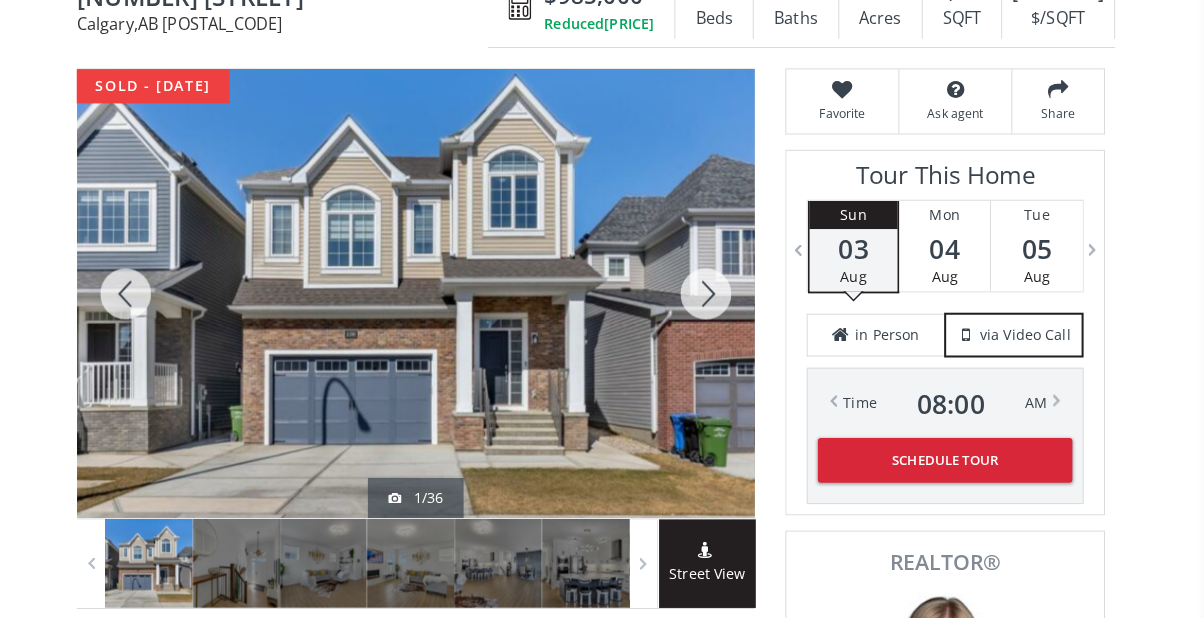 click at bounding box center (715, 289) 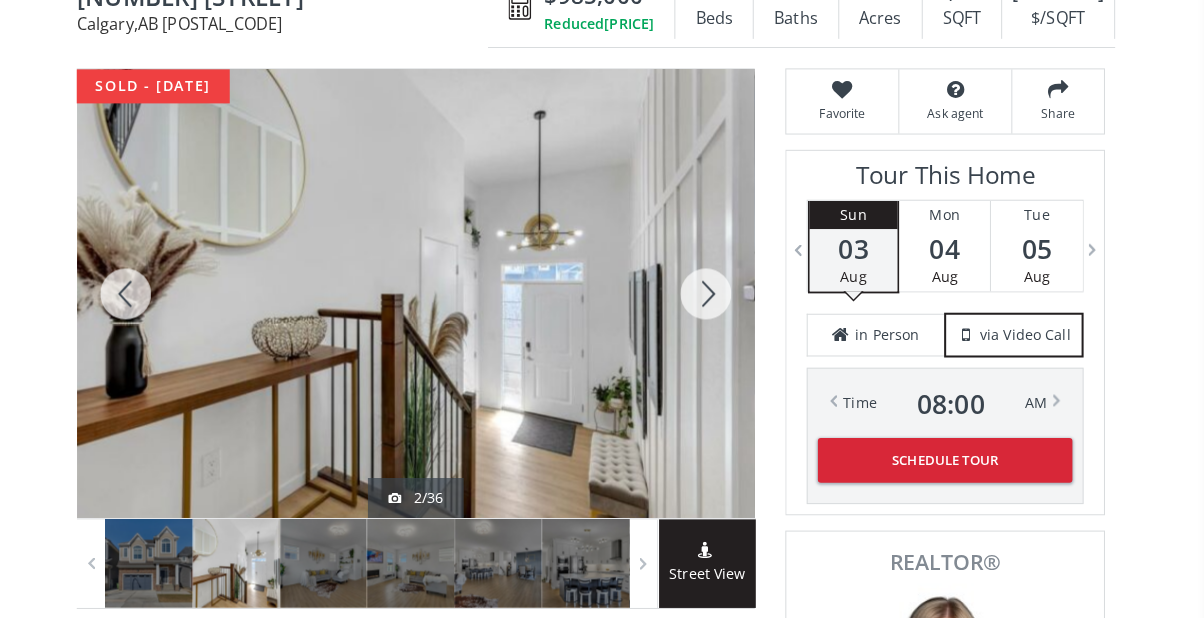 click at bounding box center [715, 289] 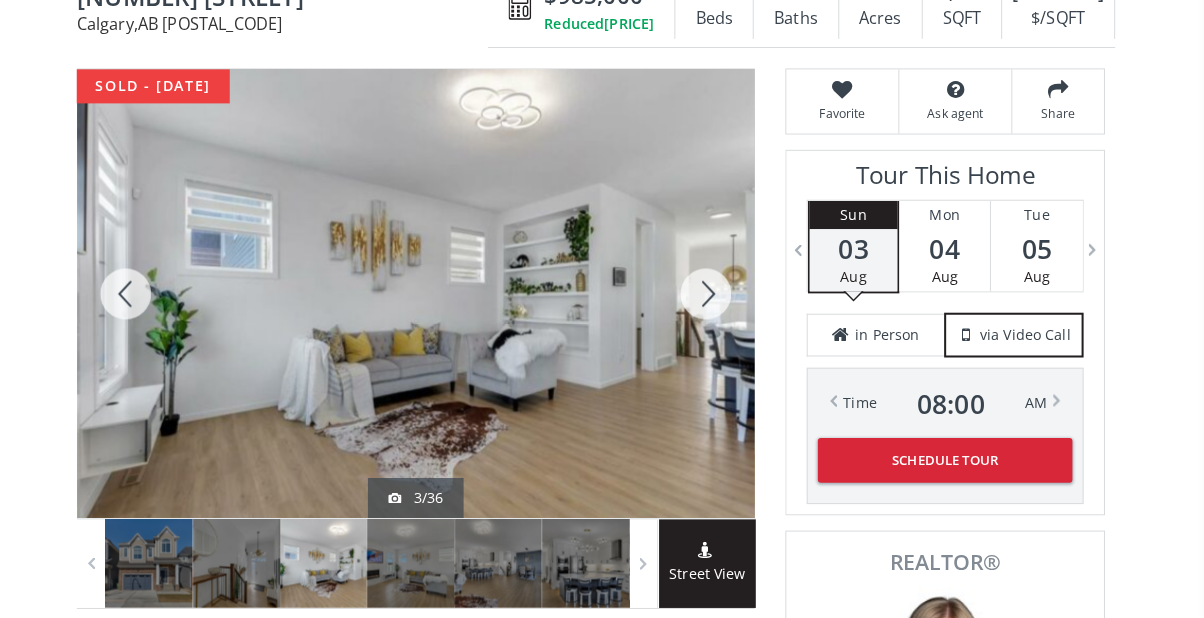 click at bounding box center [715, 289] 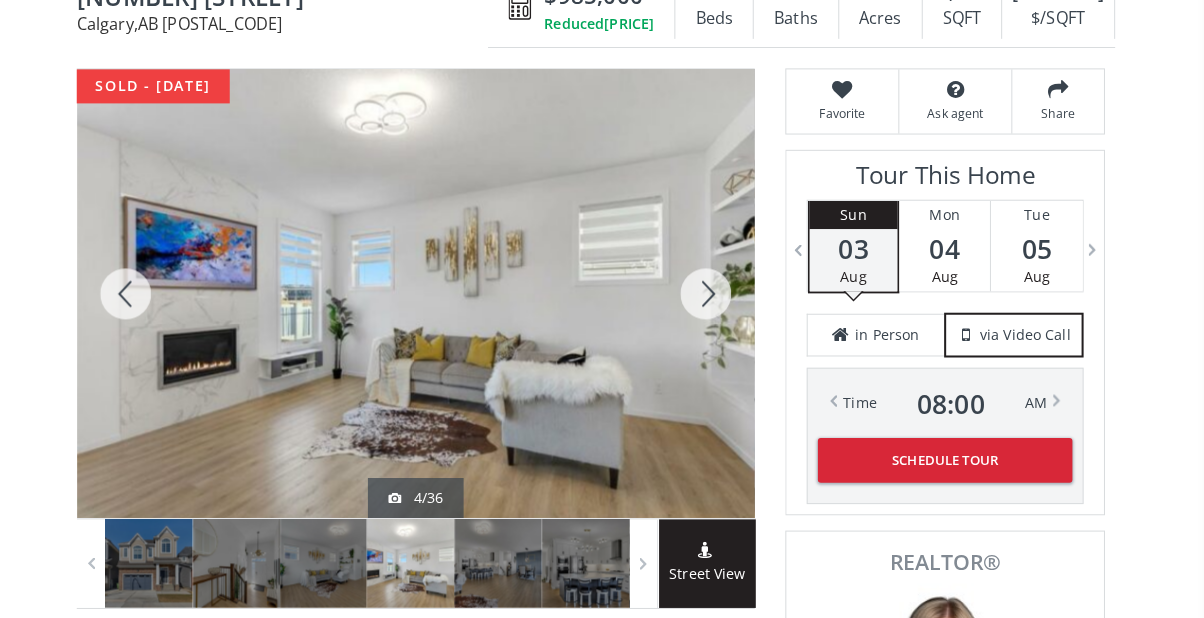 click at bounding box center [145, 289] 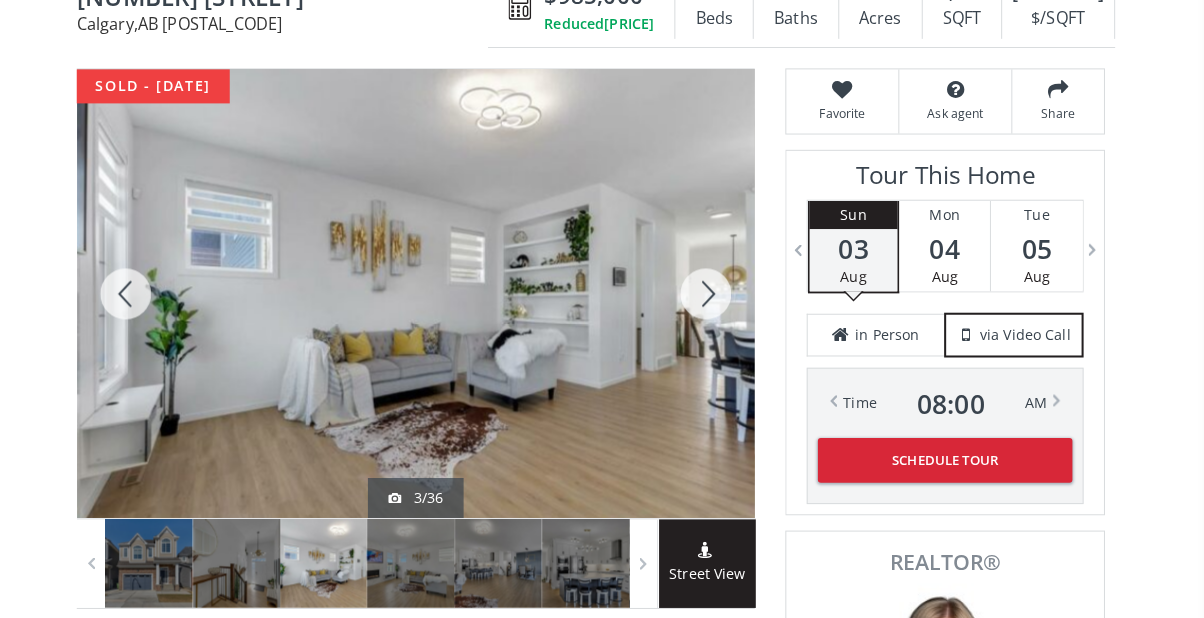 click at bounding box center [715, 289] 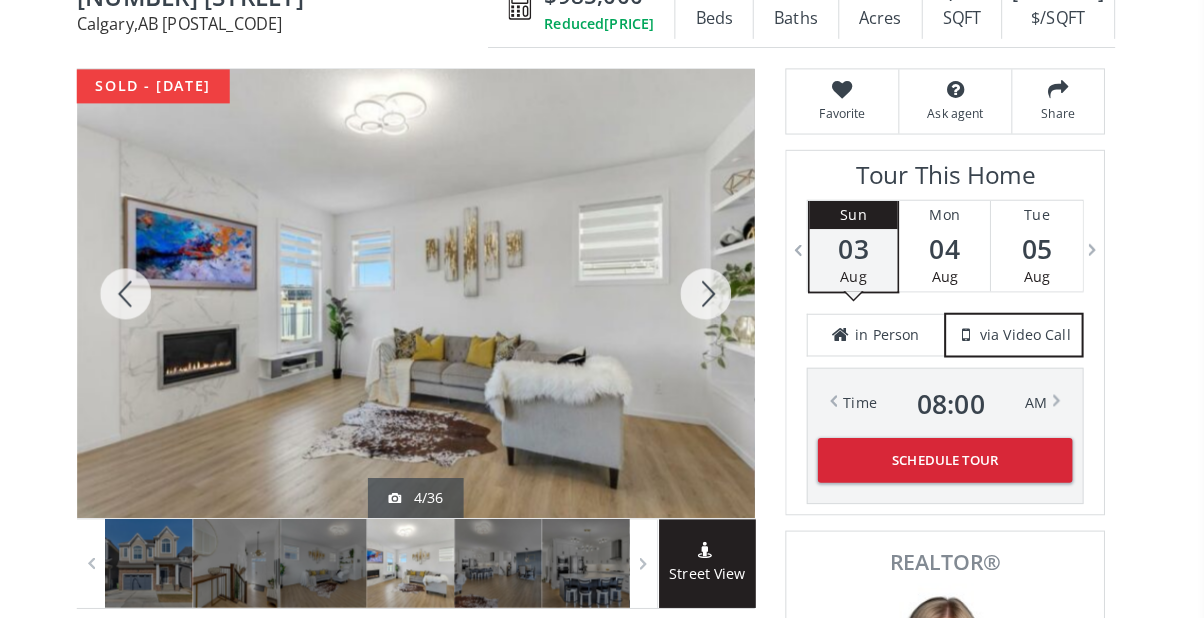 click at bounding box center [715, 289] 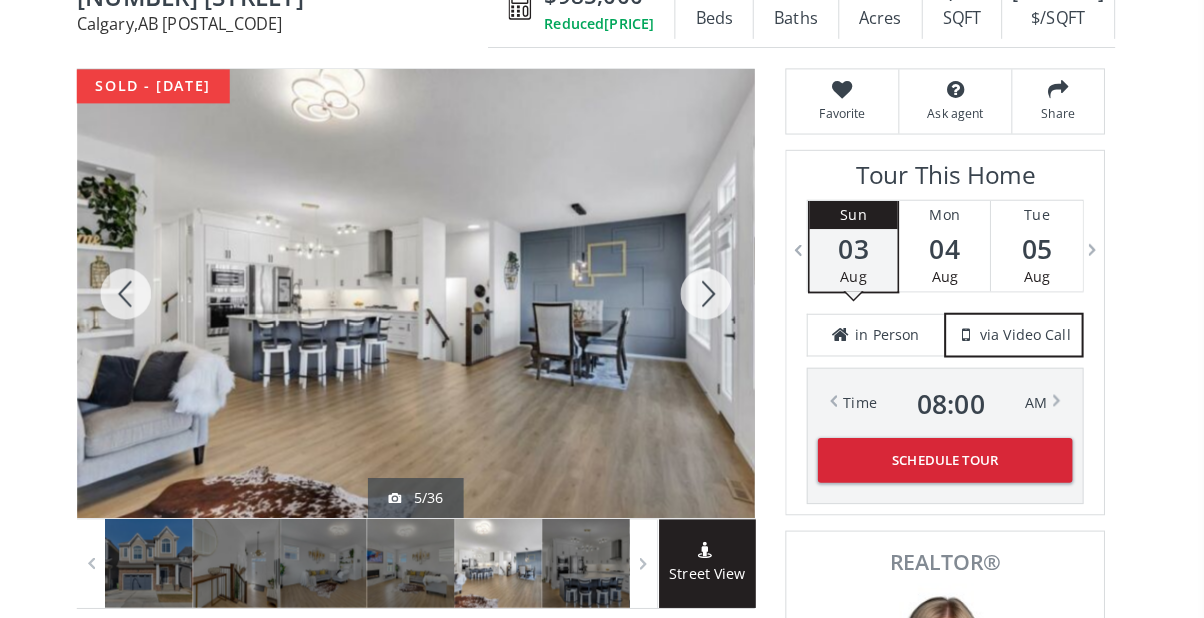 click at bounding box center [715, 289] 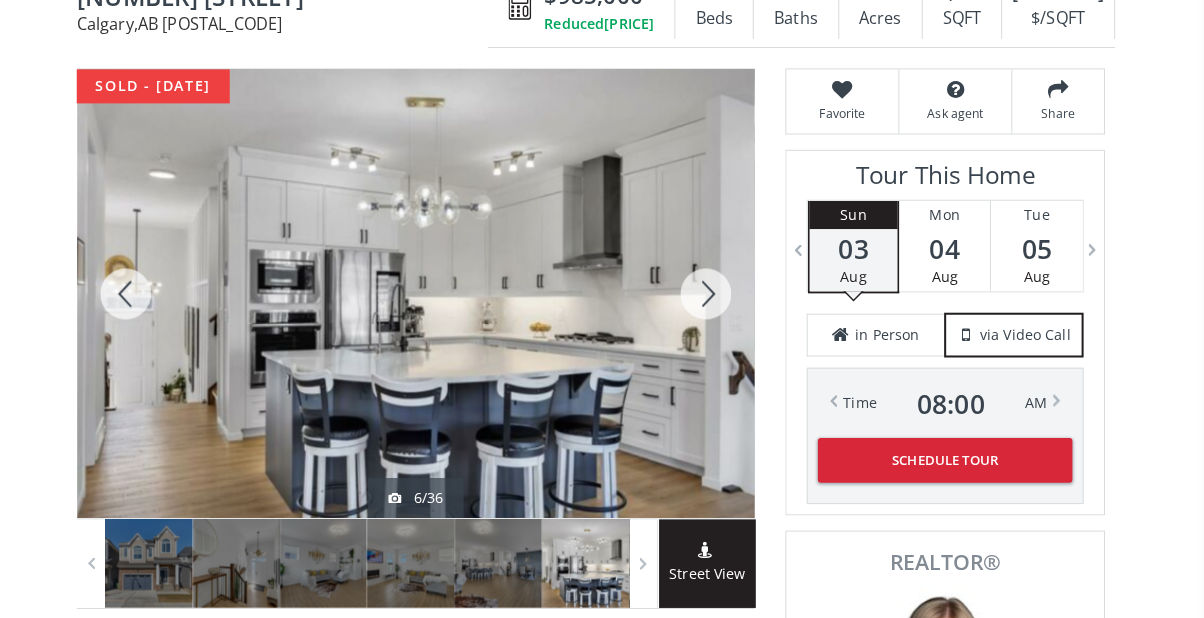click at bounding box center (715, 289) 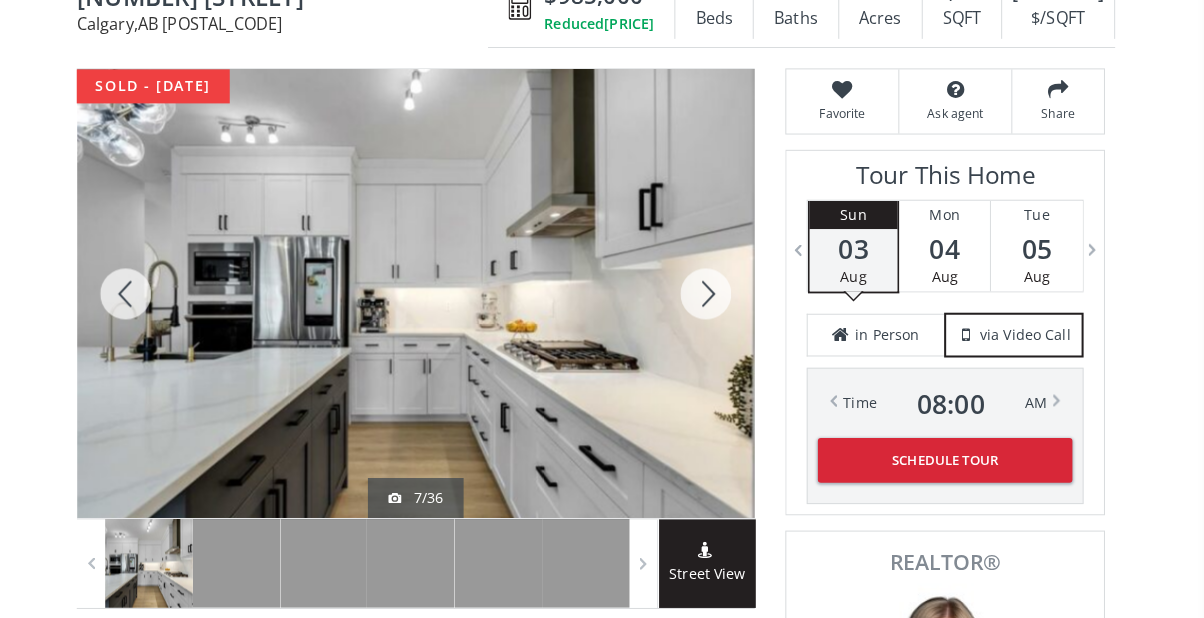 click at bounding box center (715, 289) 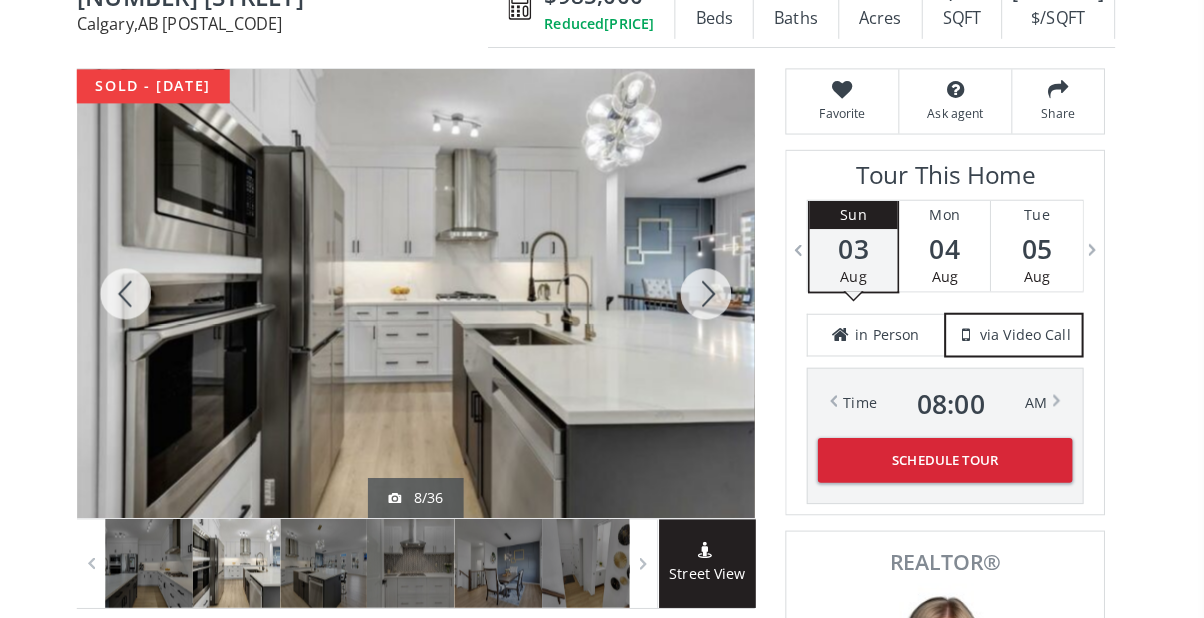 click at bounding box center (715, 289) 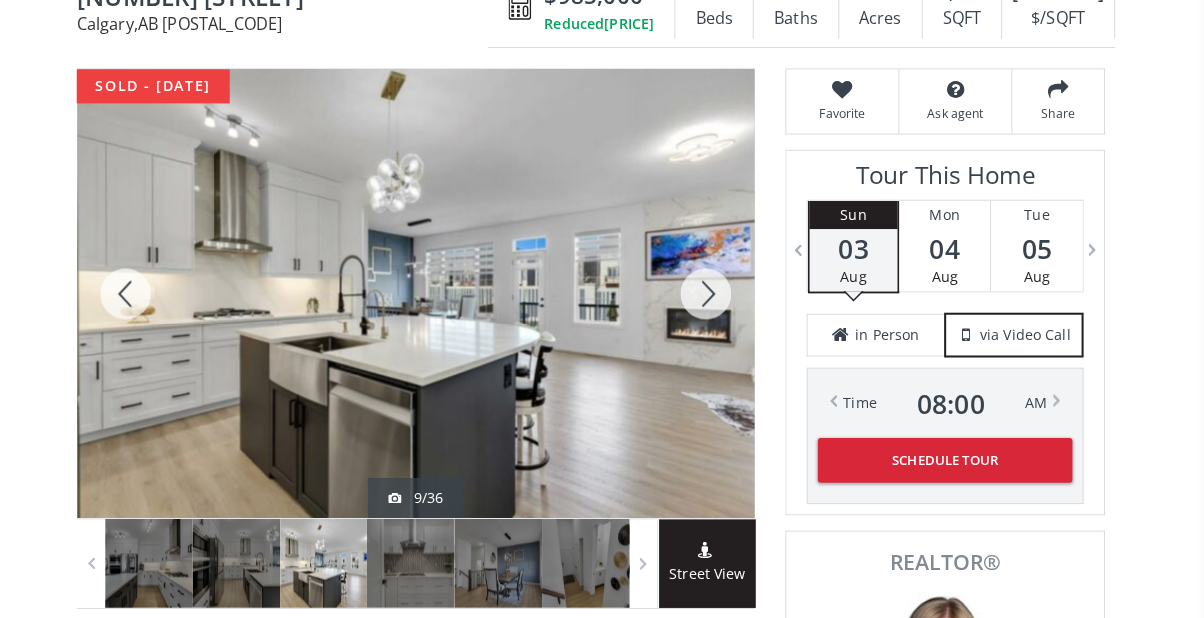 click at bounding box center [145, 289] 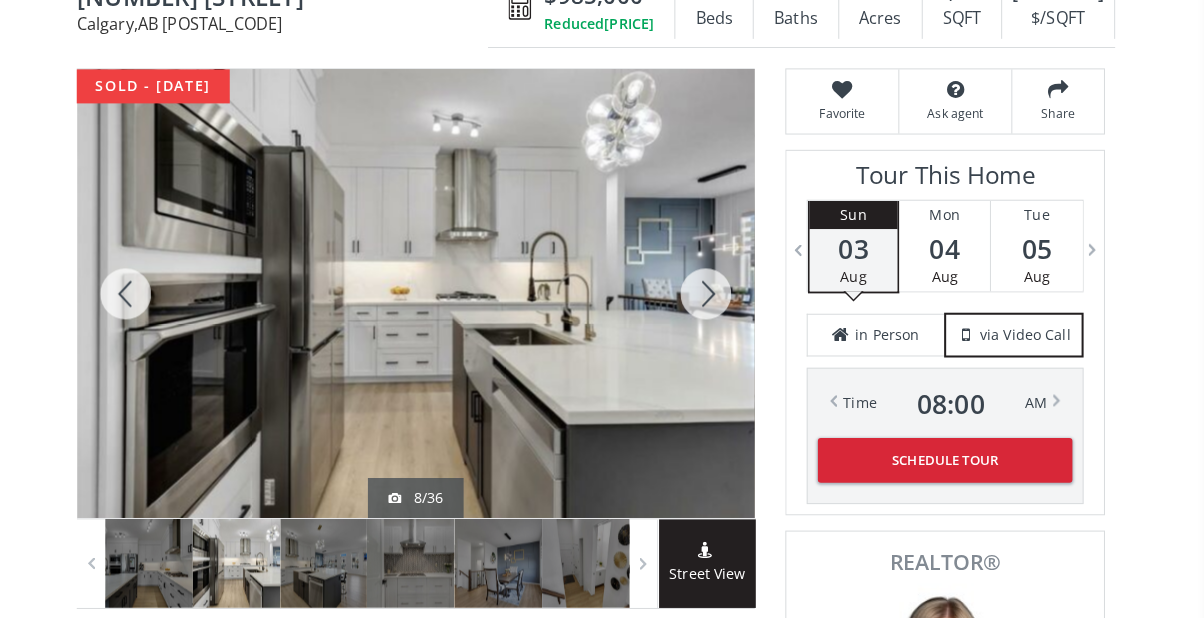 click at bounding box center [715, 289] 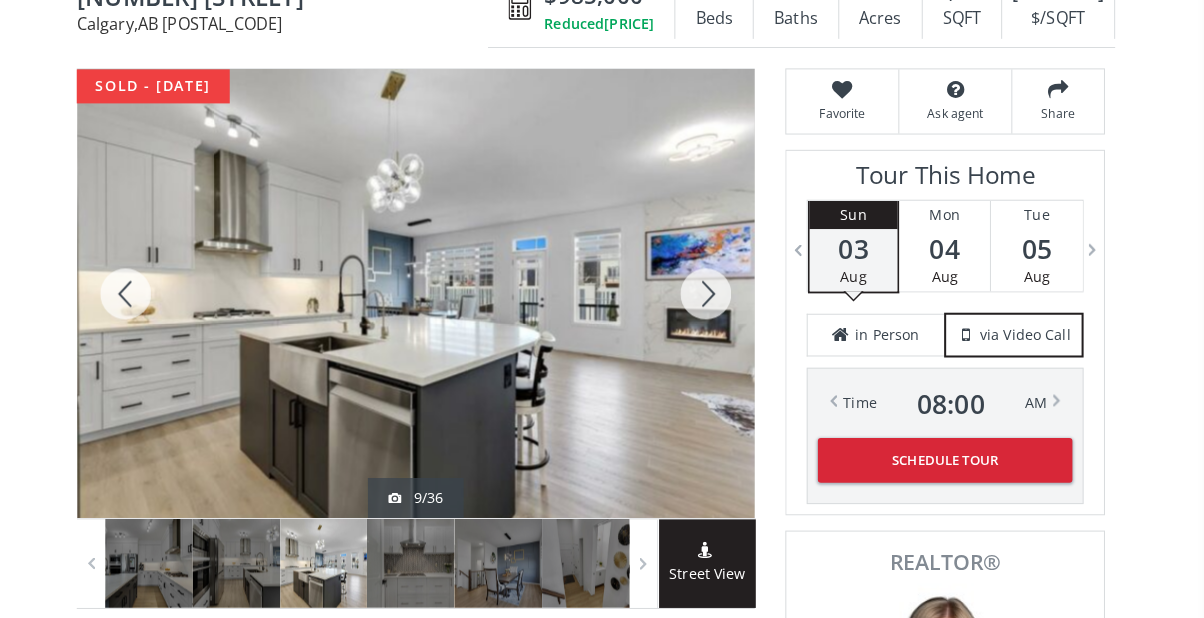 click at bounding box center [715, 289] 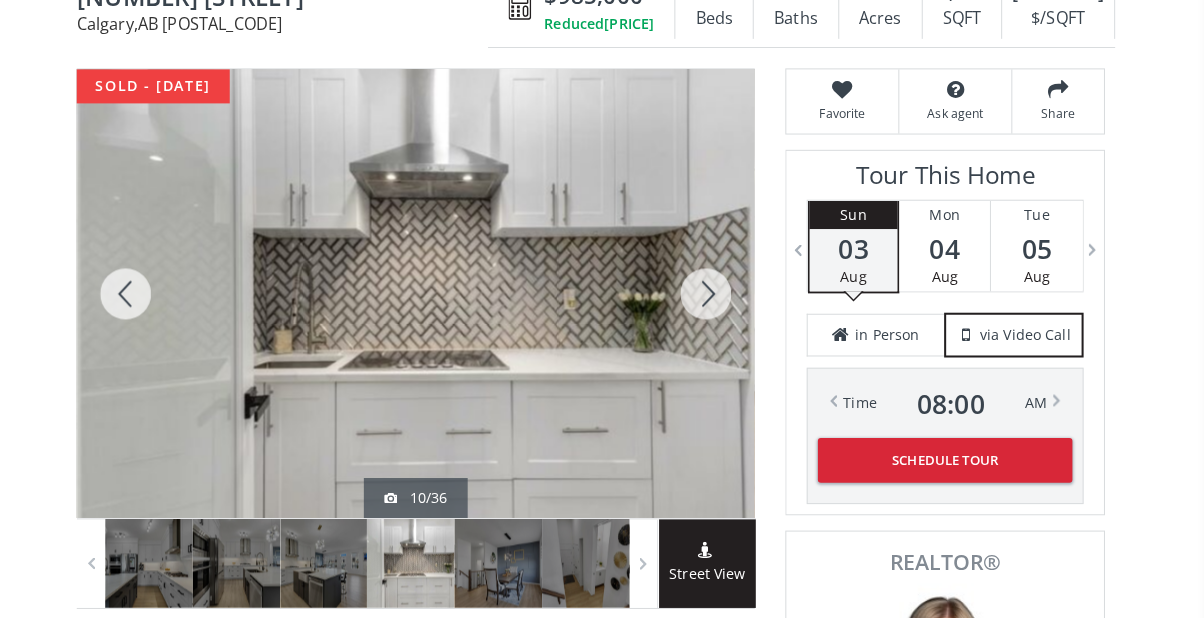 click at bounding box center (715, 289) 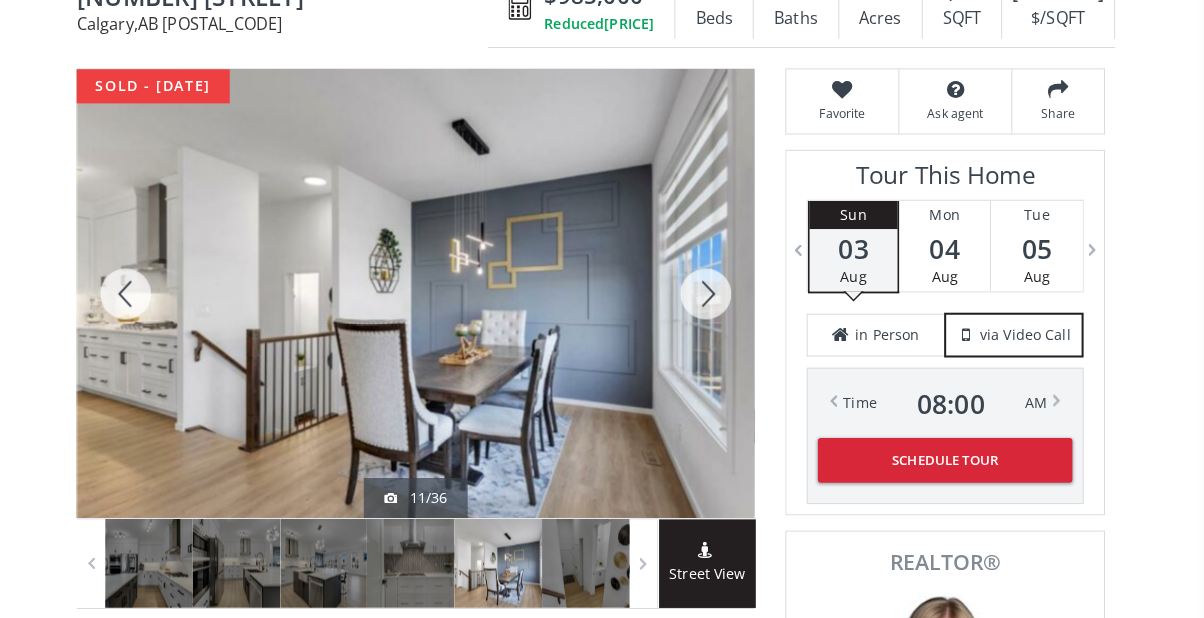click at bounding box center (715, 289) 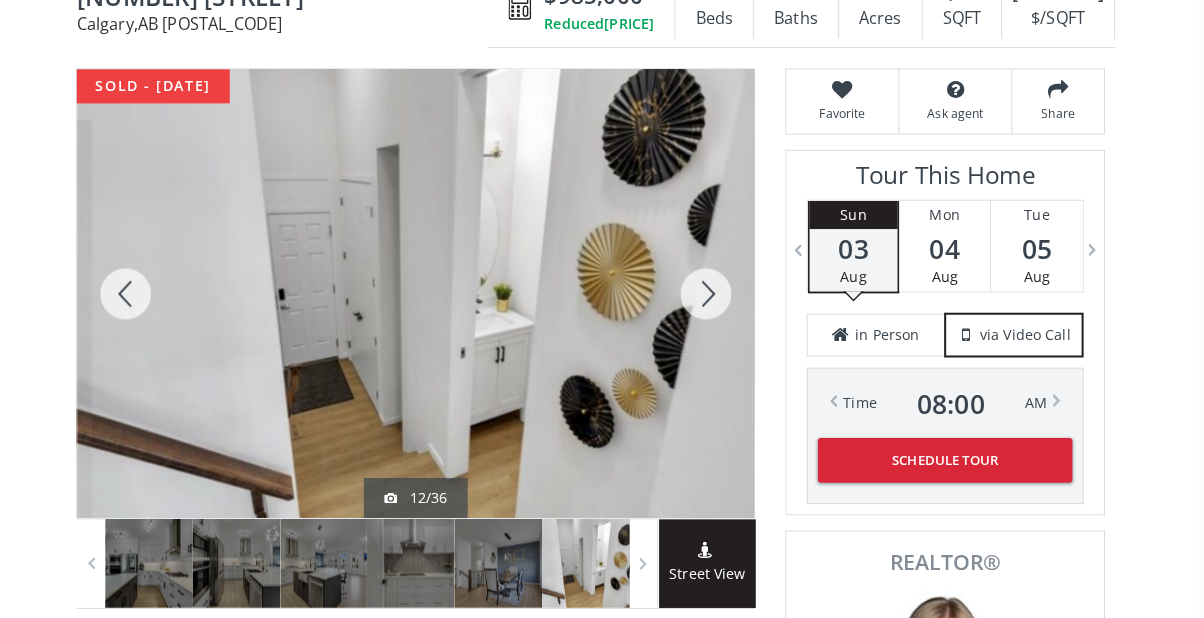 click at bounding box center [715, 289] 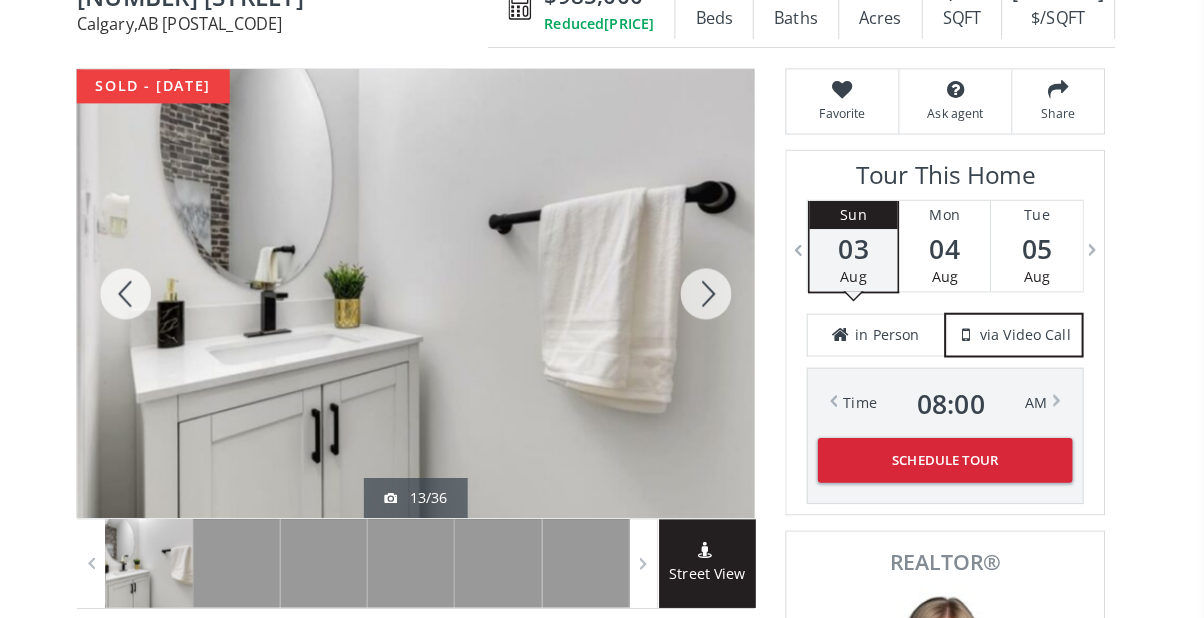 click at bounding box center (715, 289) 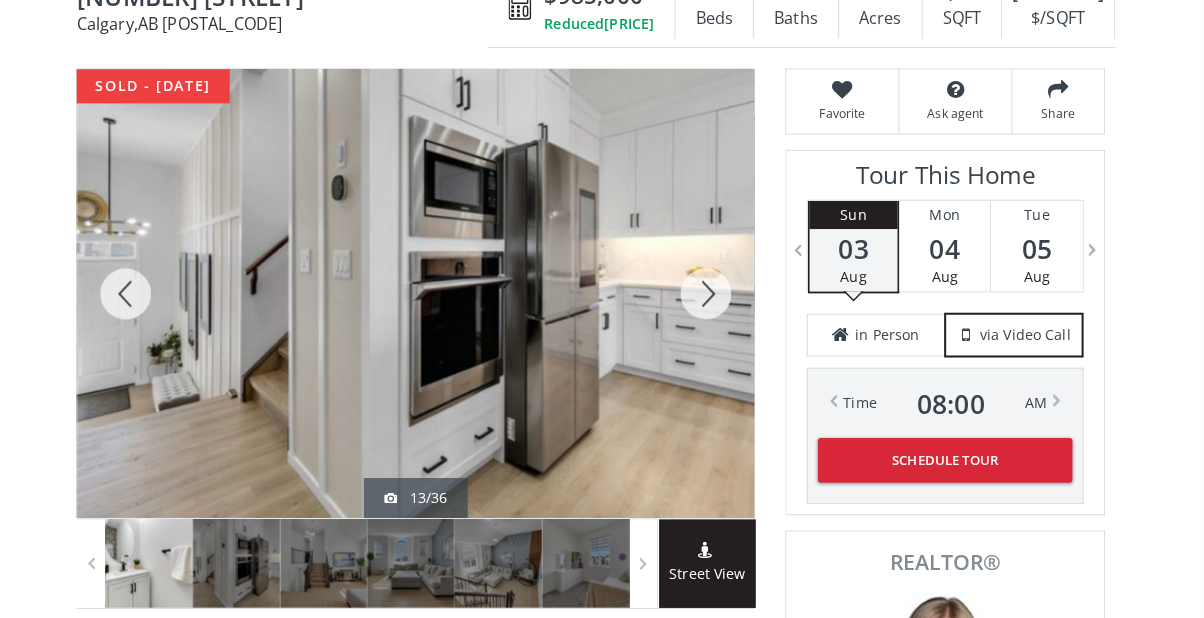 click at bounding box center [715, 289] 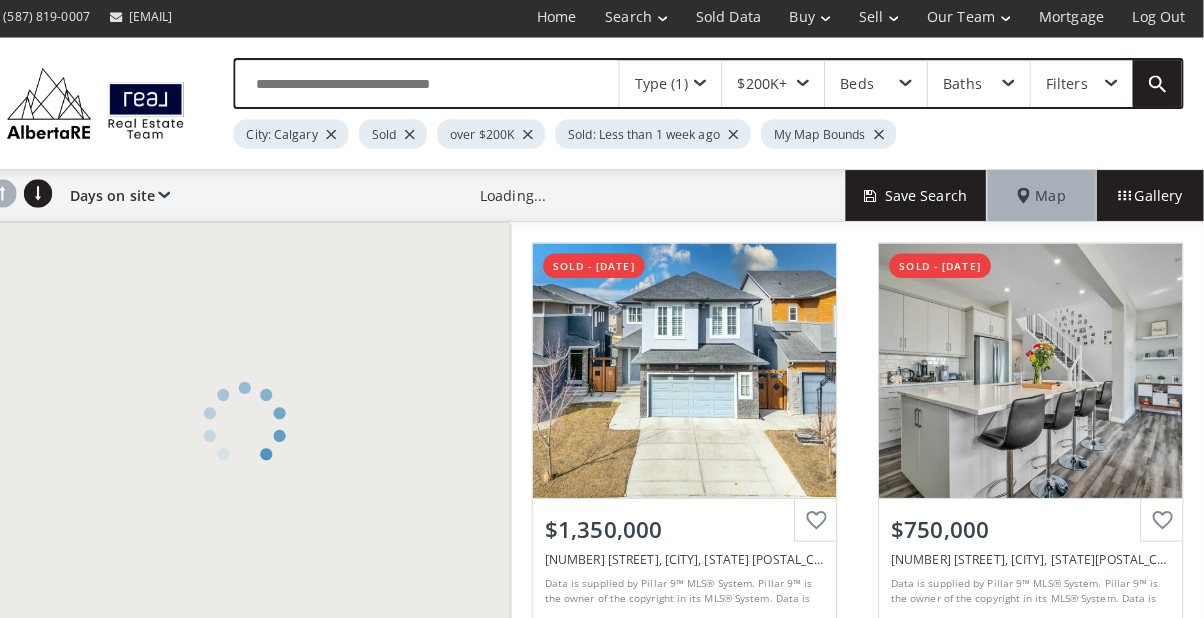 scroll, scrollTop: 0, scrollLeft: 0, axis: both 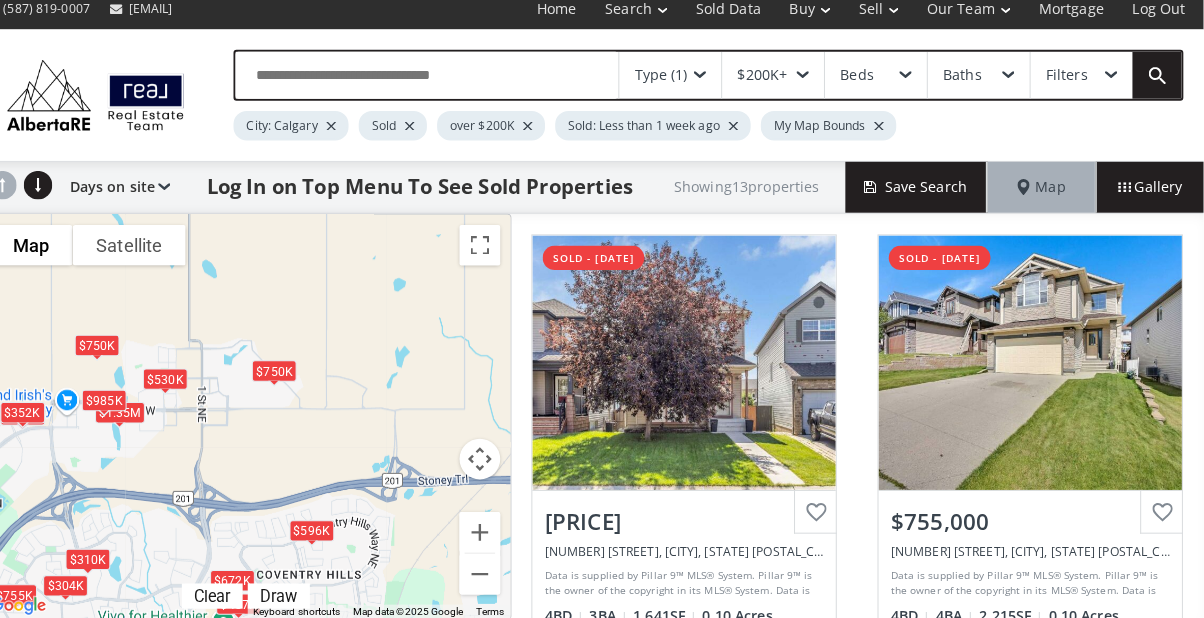 click on "Filters" at bounding box center [1084, 85] 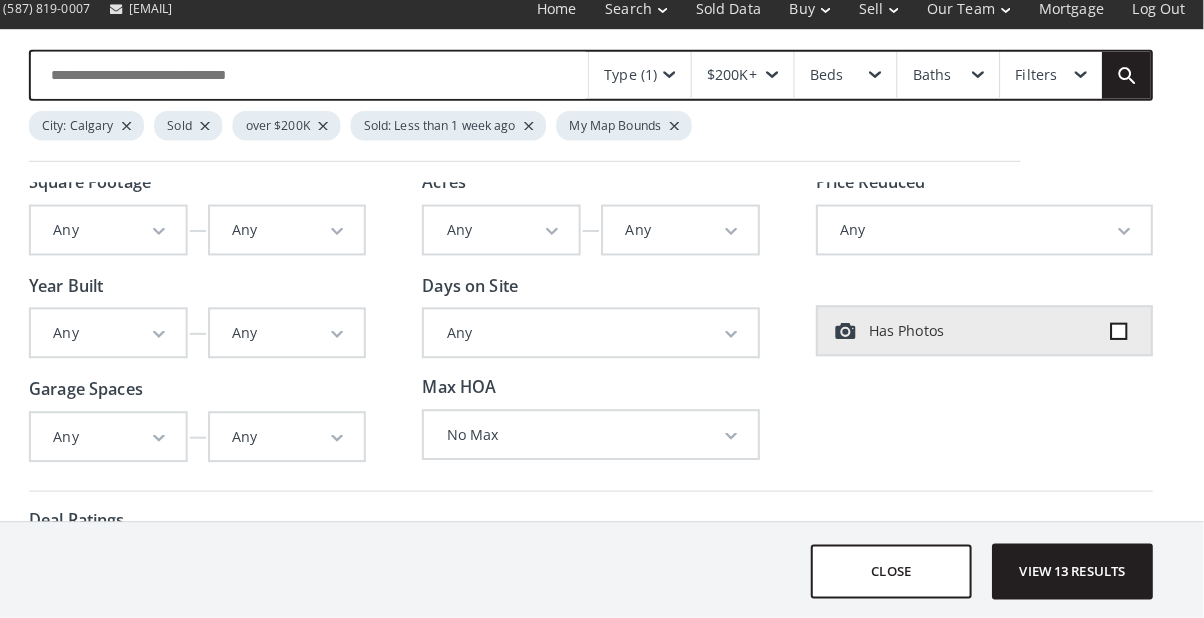 scroll, scrollTop: 0, scrollLeft: 0, axis: both 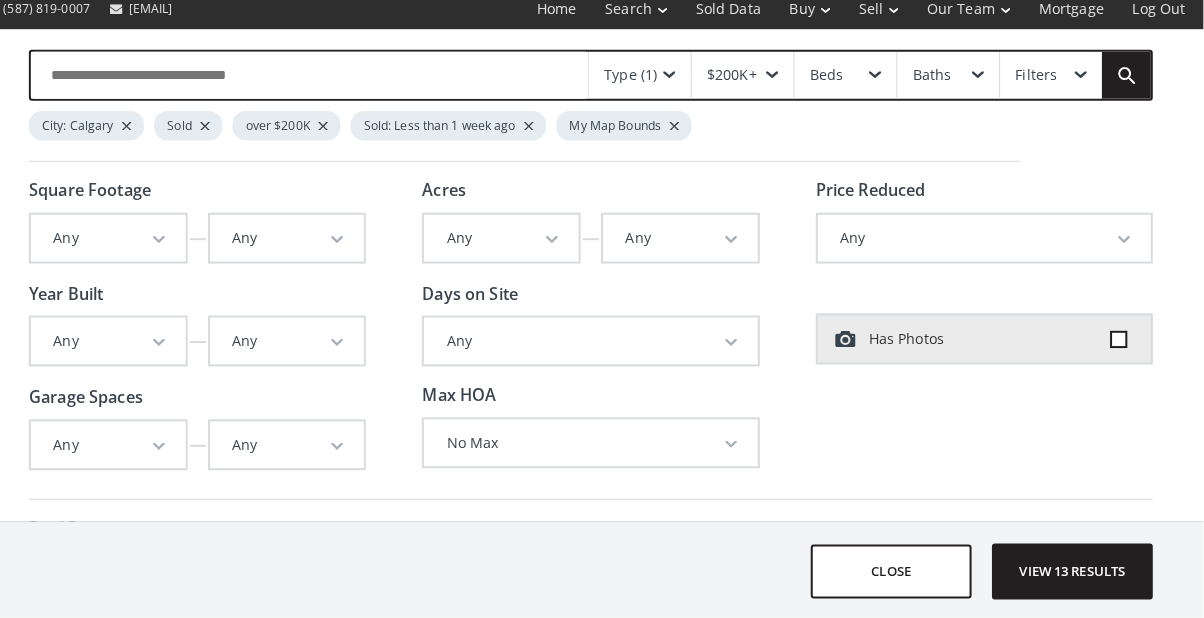 click on "Filters" at bounding box center (1054, 85) 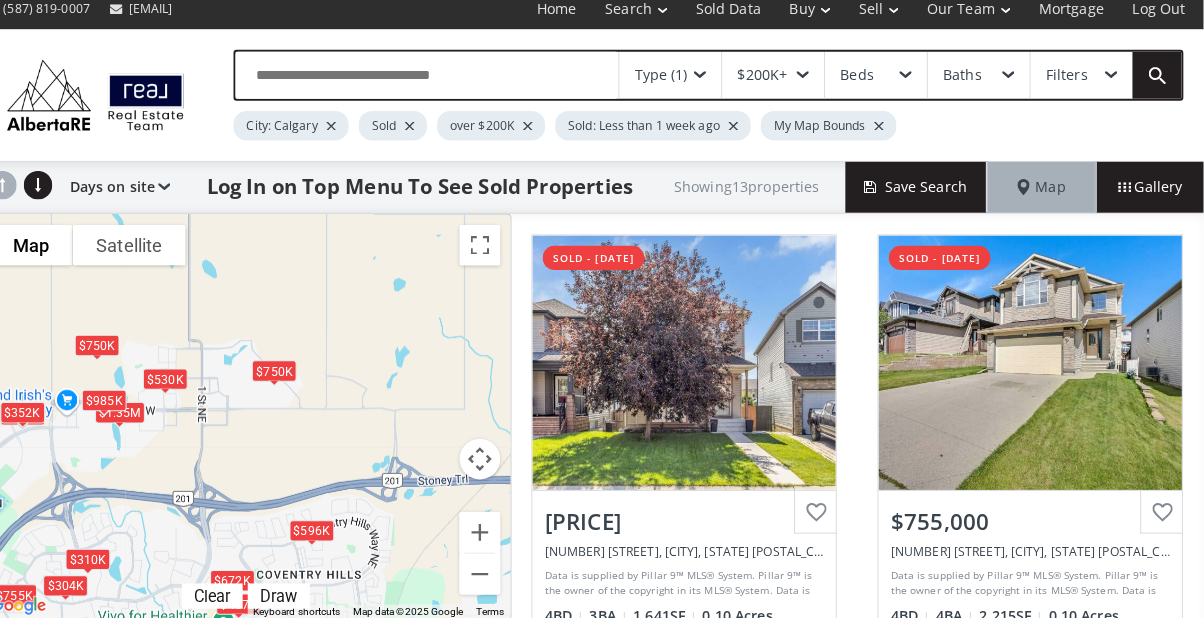 click on "Type   (1)" at bounding box center [680, 85] 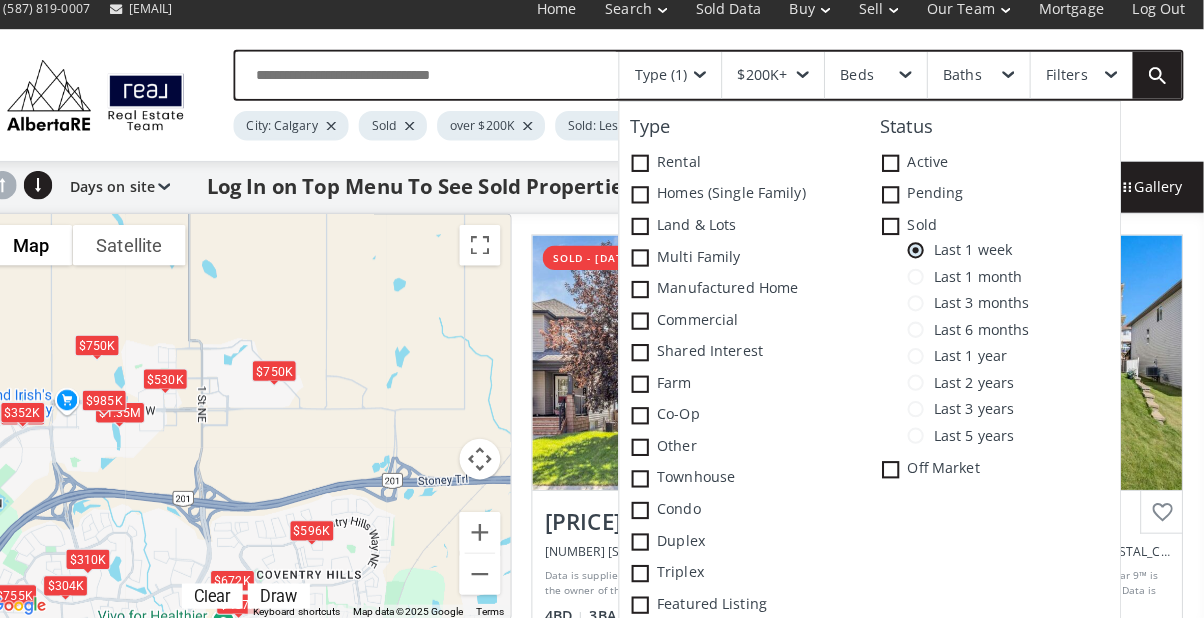 click at bounding box center [921, 283] 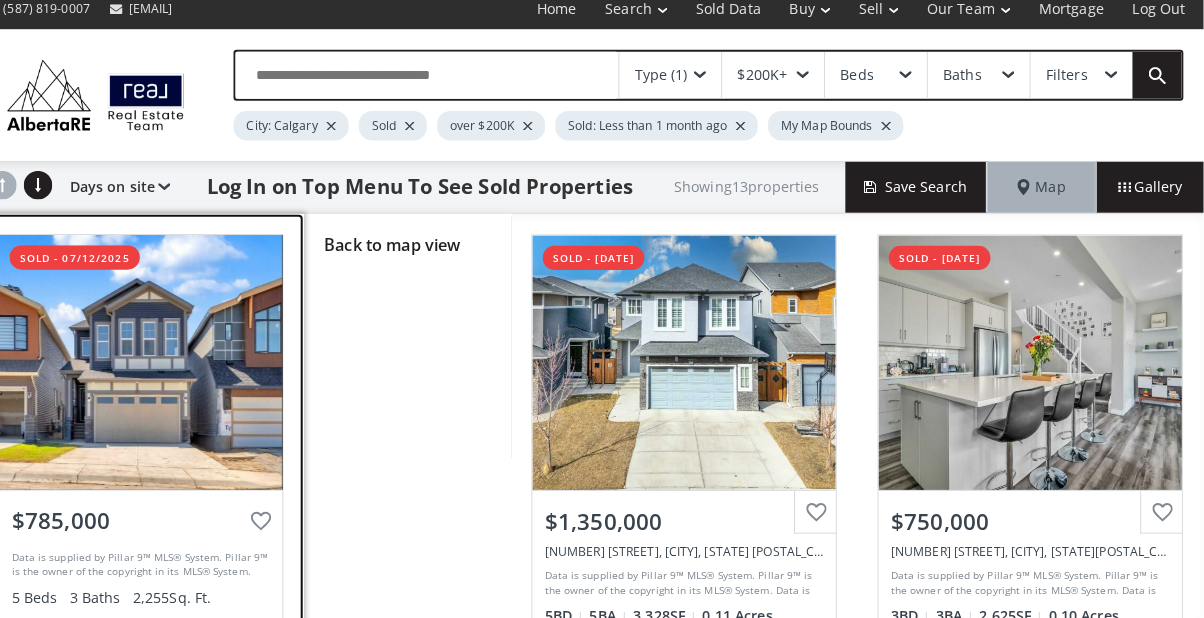 click at bounding box center [160, 367] 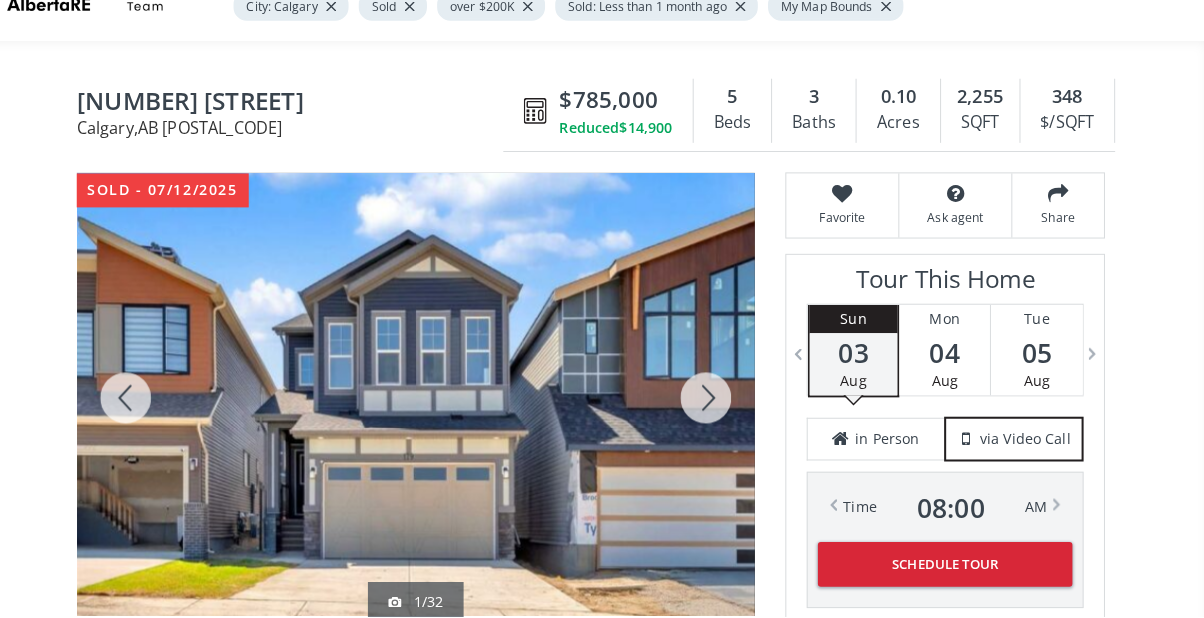 scroll, scrollTop: 127, scrollLeft: 0, axis: vertical 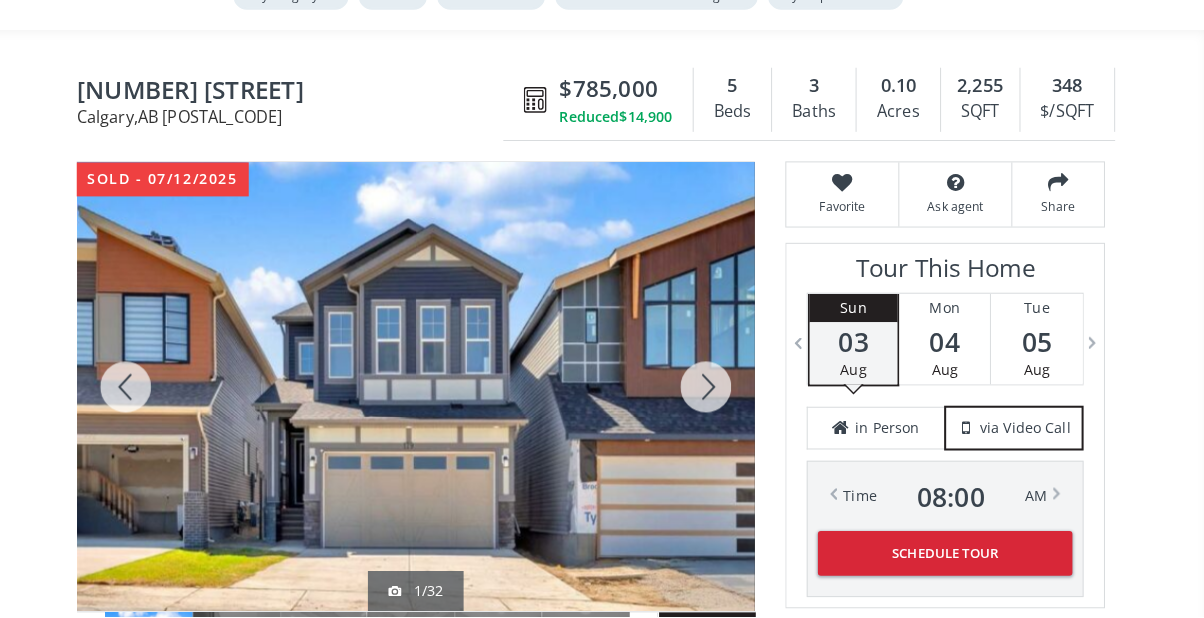 click at bounding box center (715, 392) 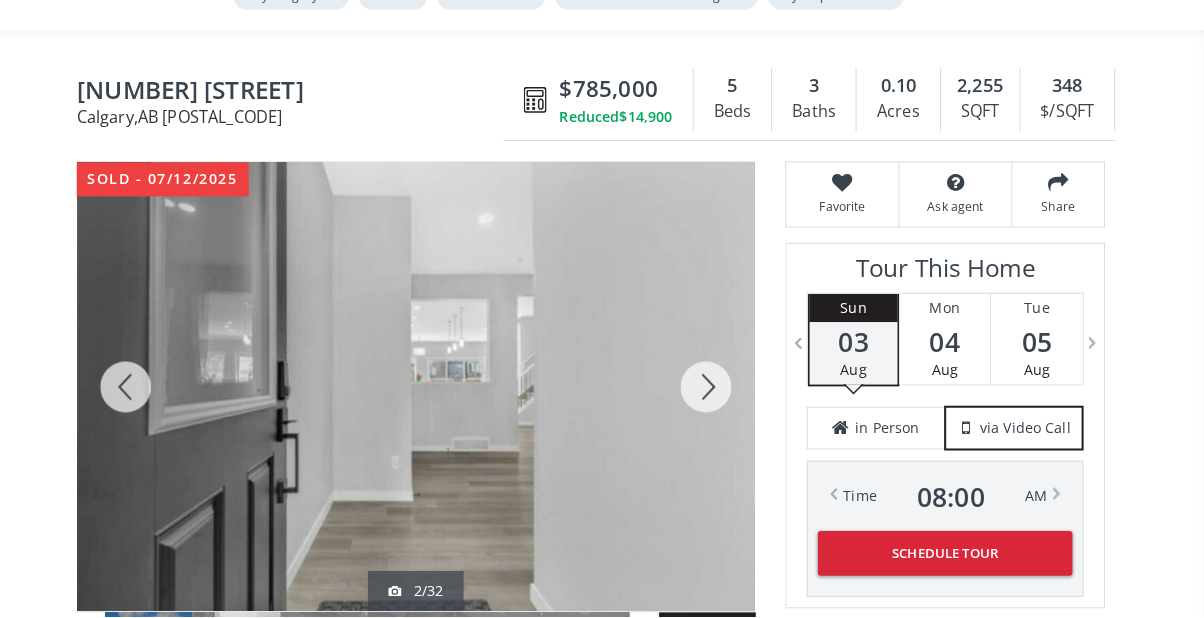click at bounding box center (715, 392) 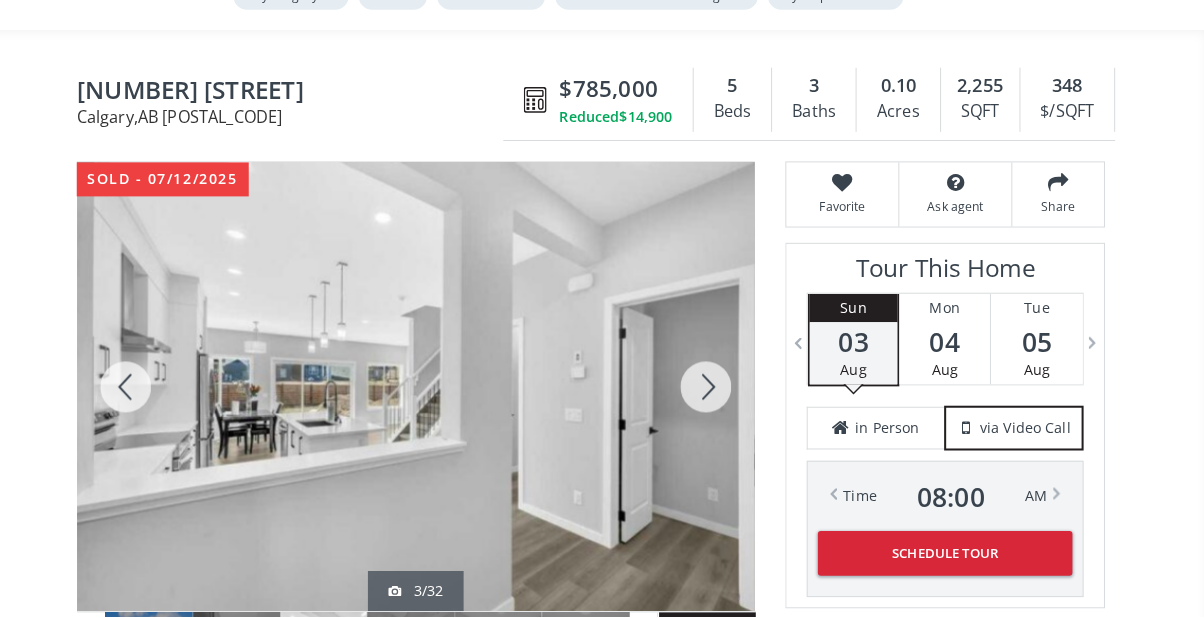 click at bounding box center [715, 392] 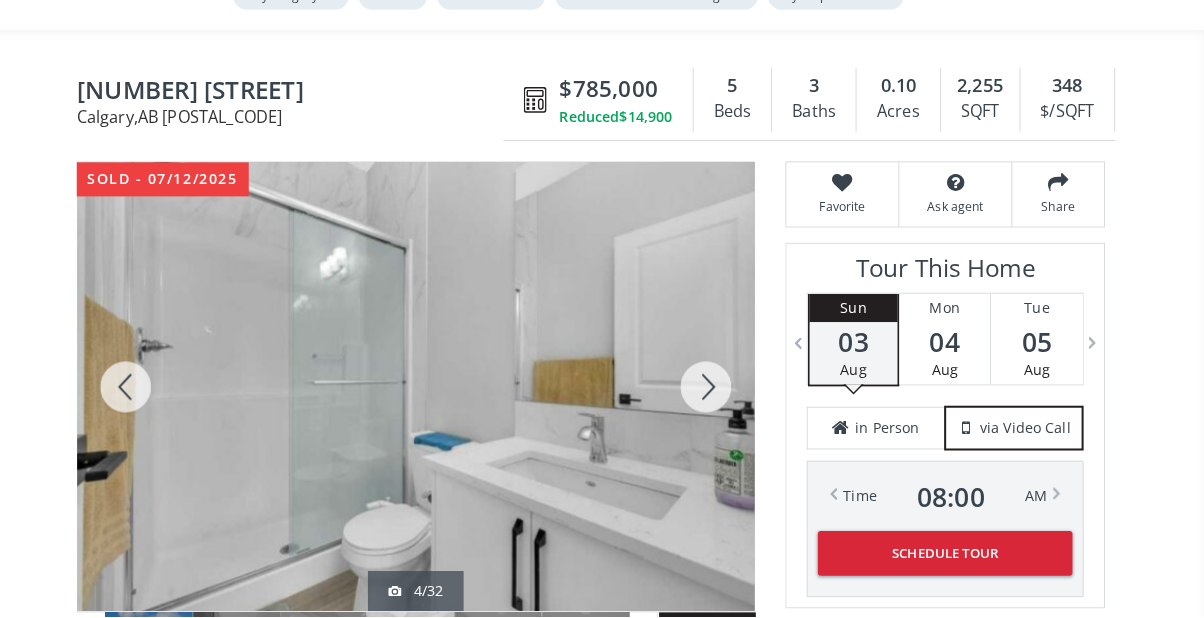 click at bounding box center [715, 392] 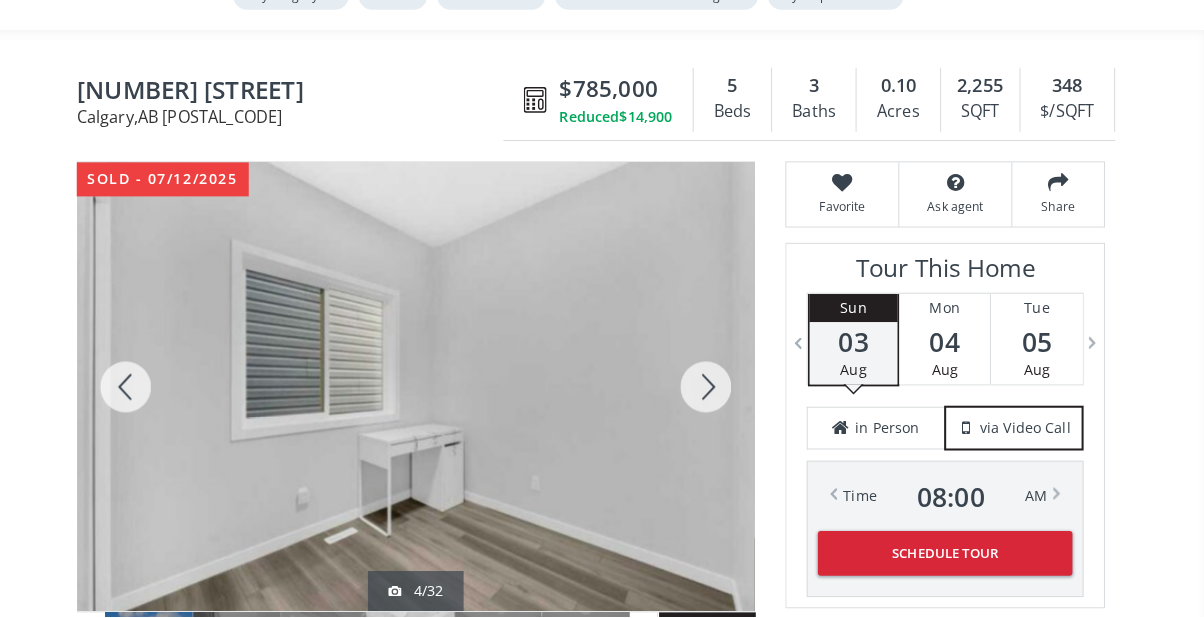 click at bounding box center (715, 392) 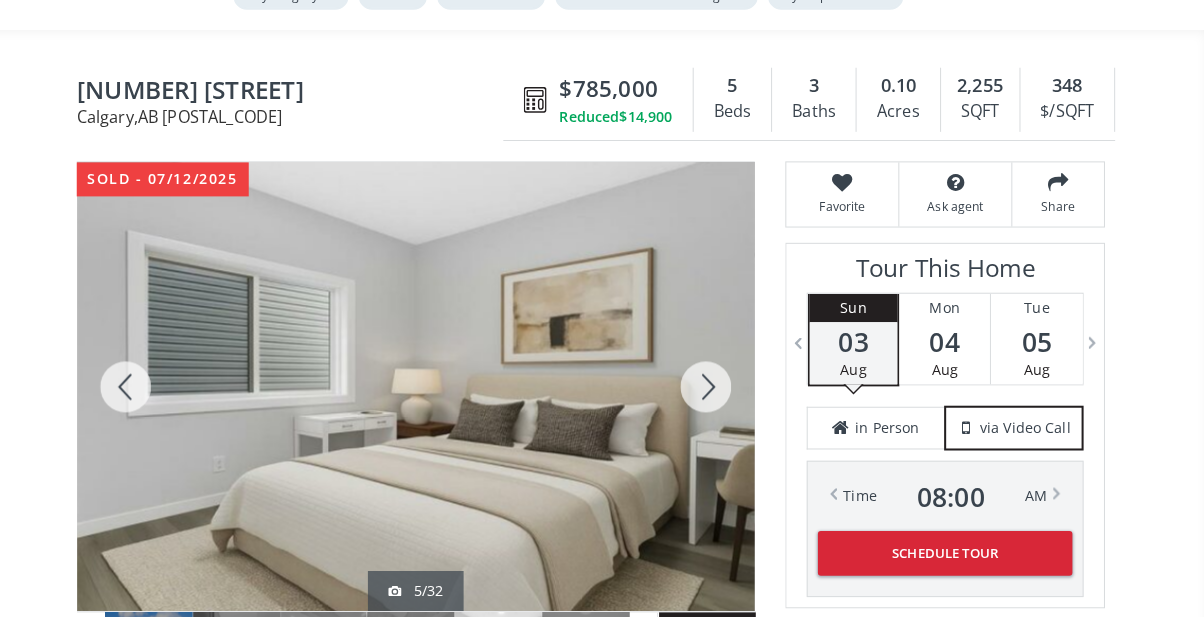 click at bounding box center (715, 392) 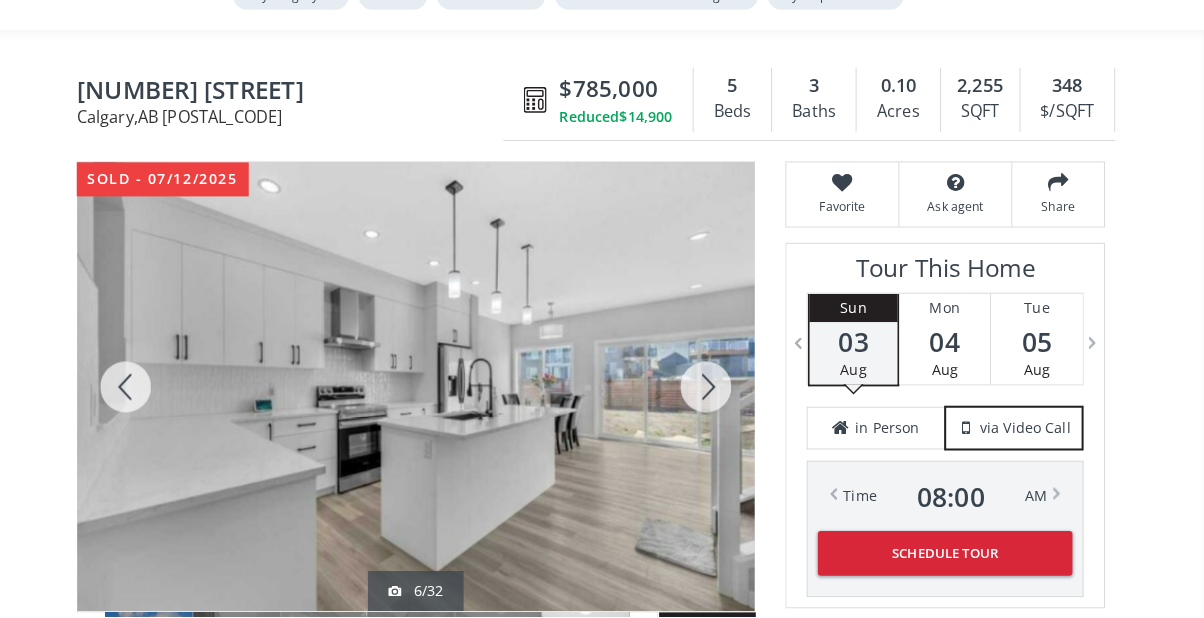 click at bounding box center (715, 392) 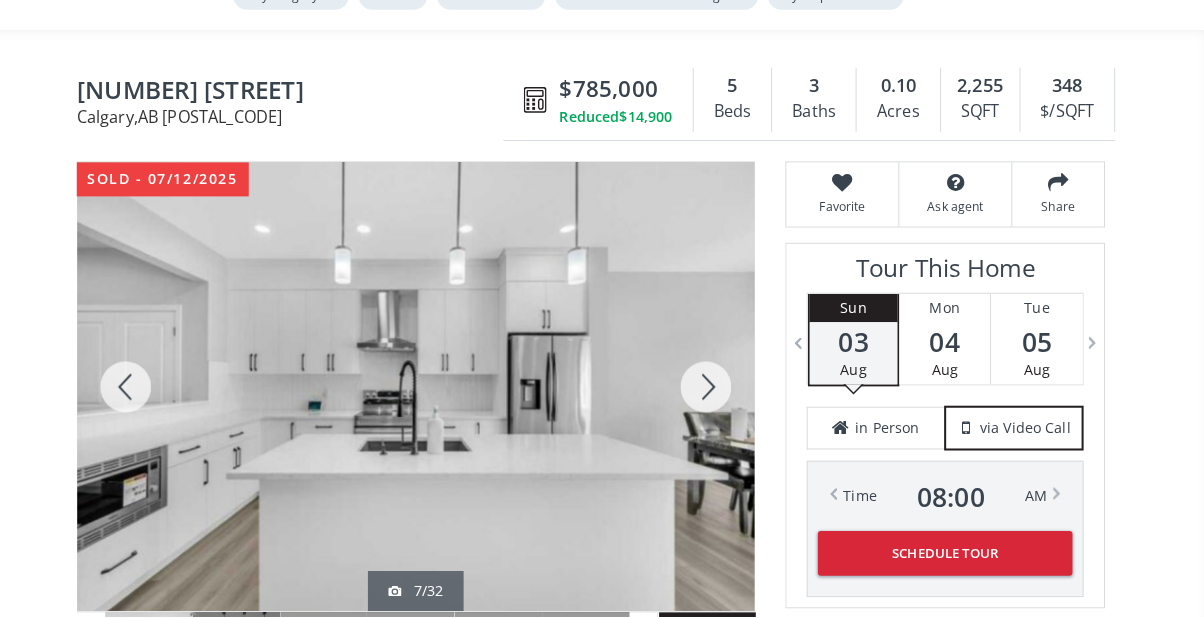 click at bounding box center (715, 392) 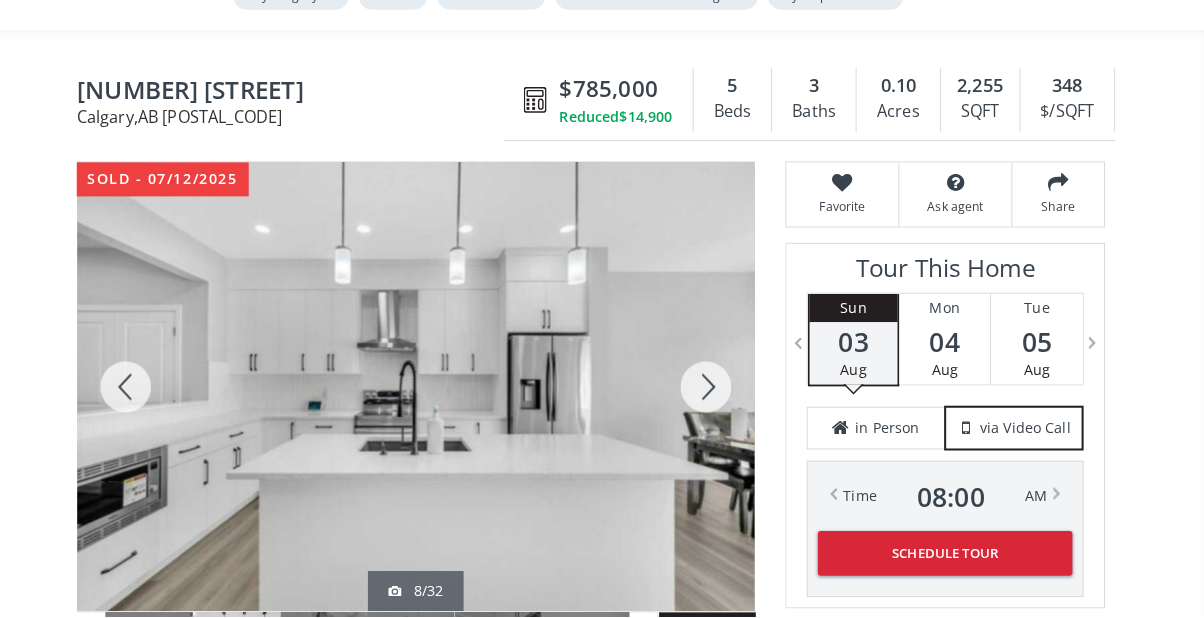 click at bounding box center [715, 392] 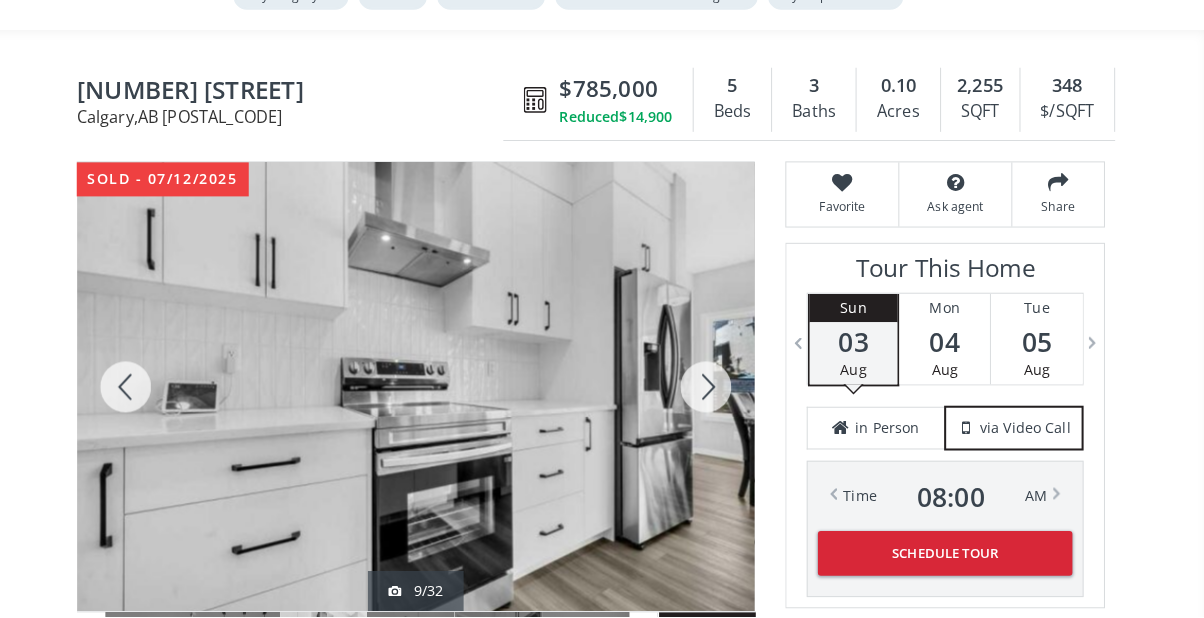 click at bounding box center [145, 392] 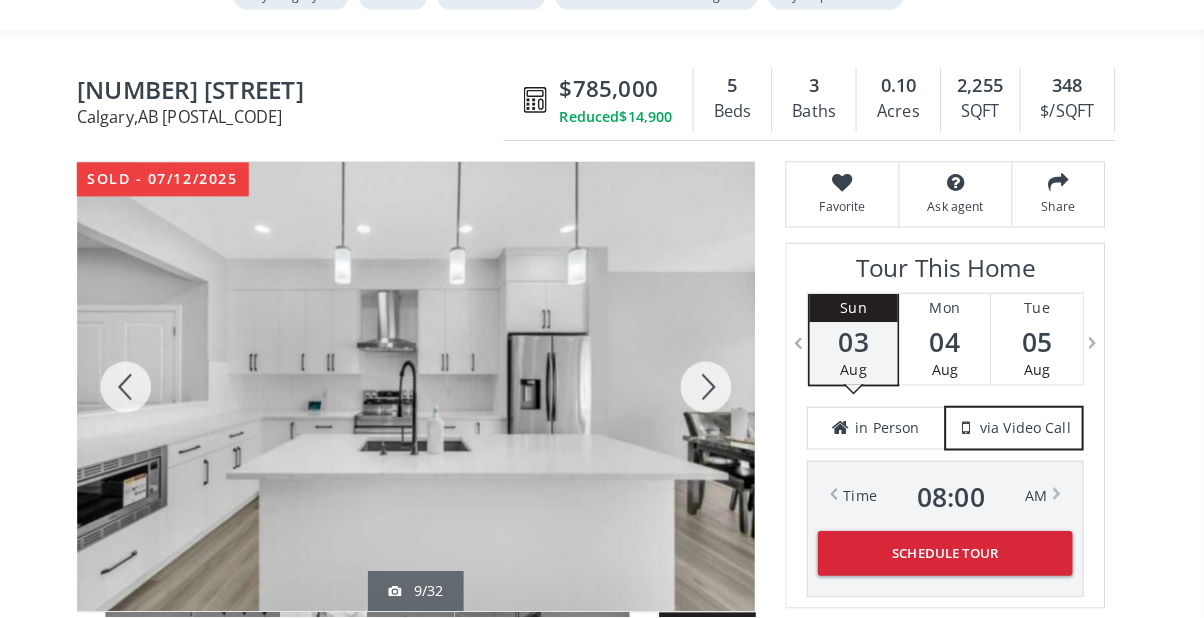 click at bounding box center (145, 392) 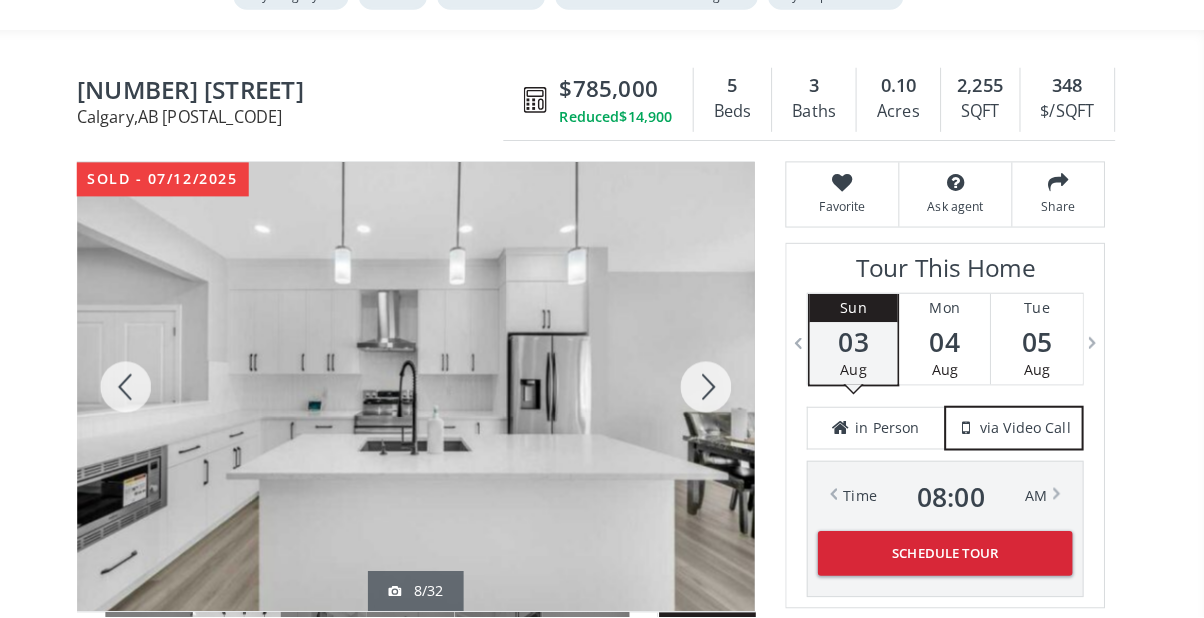 click at bounding box center (145, 392) 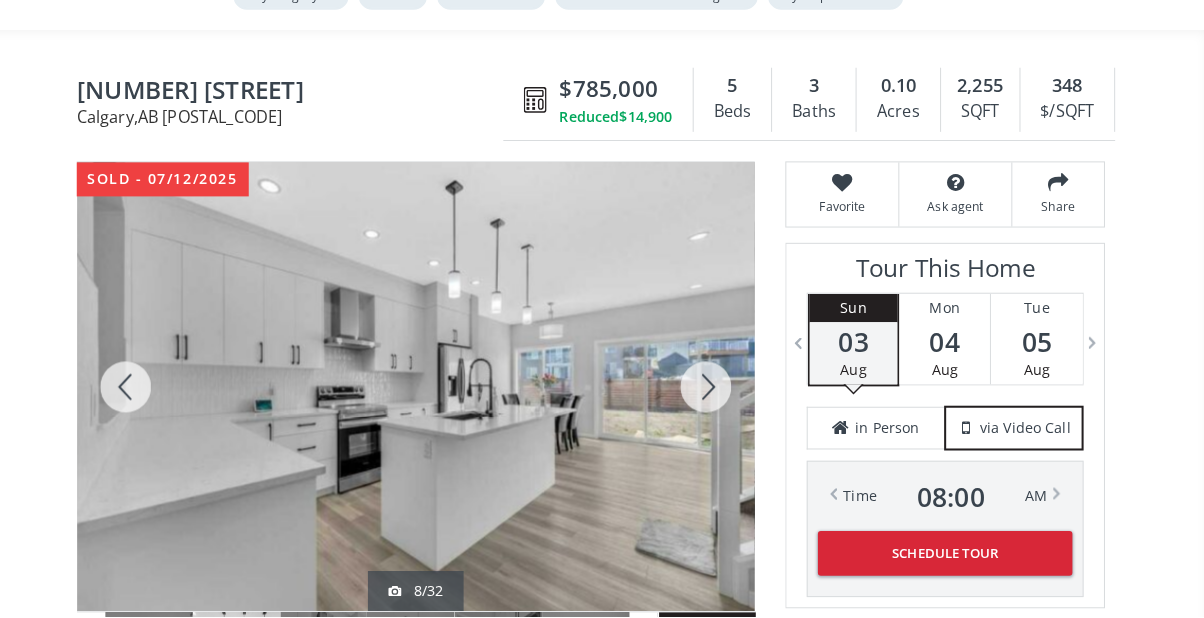click at bounding box center (145, 392) 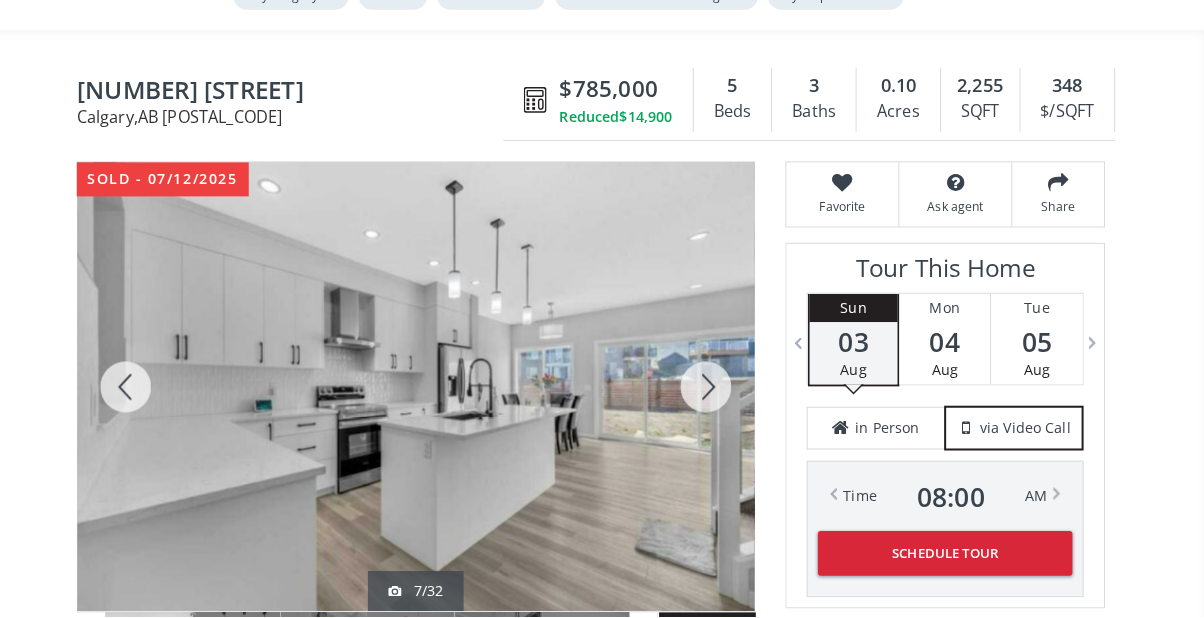 click at bounding box center (145, 392) 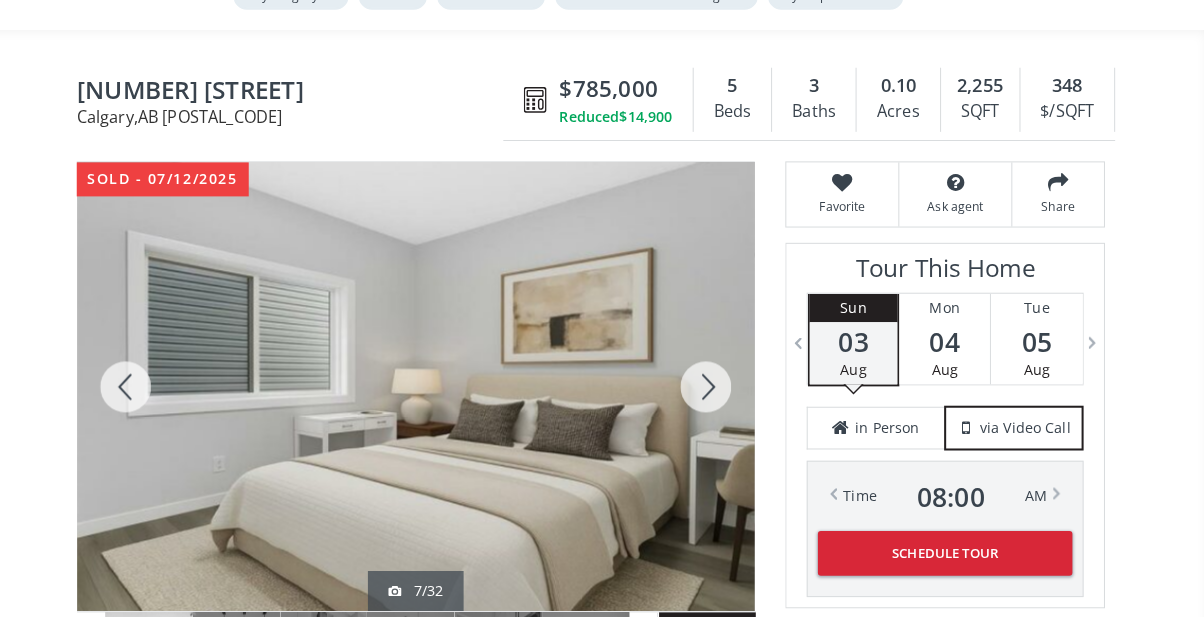click at bounding box center (145, 392) 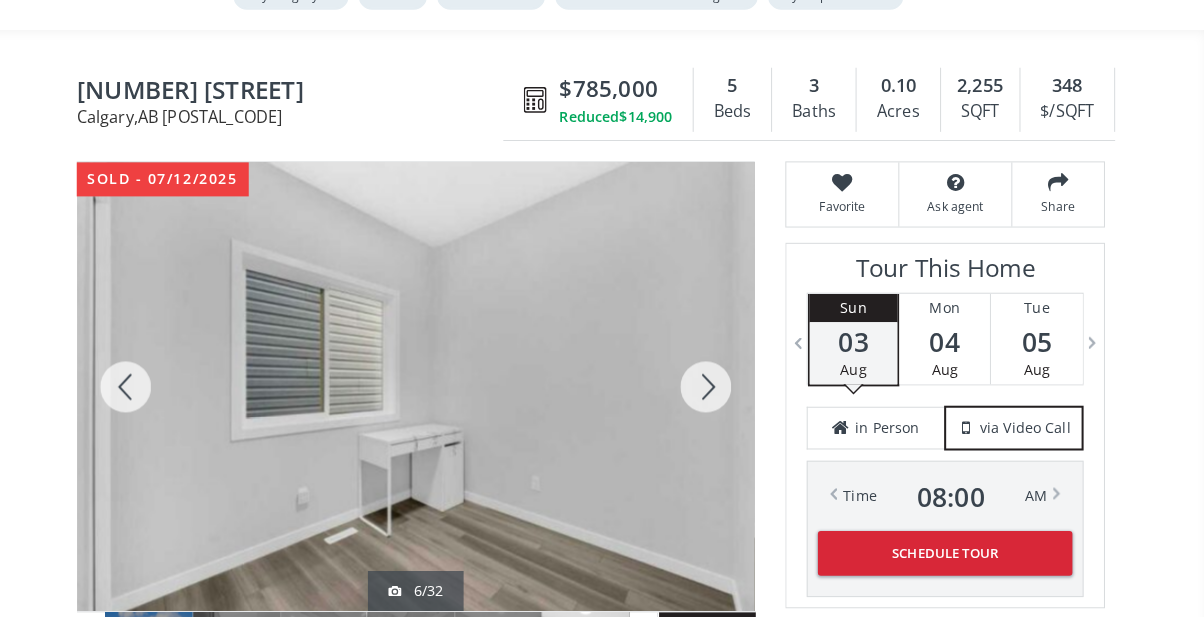 click at bounding box center (145, 392) 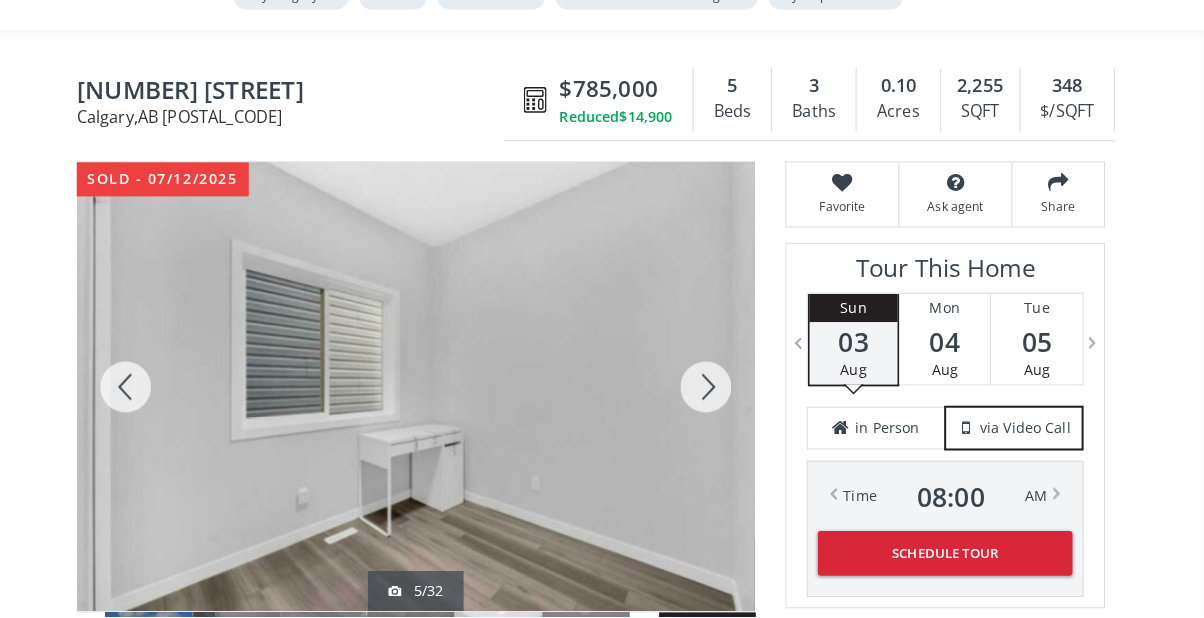 click at bounding box center (145, 392) 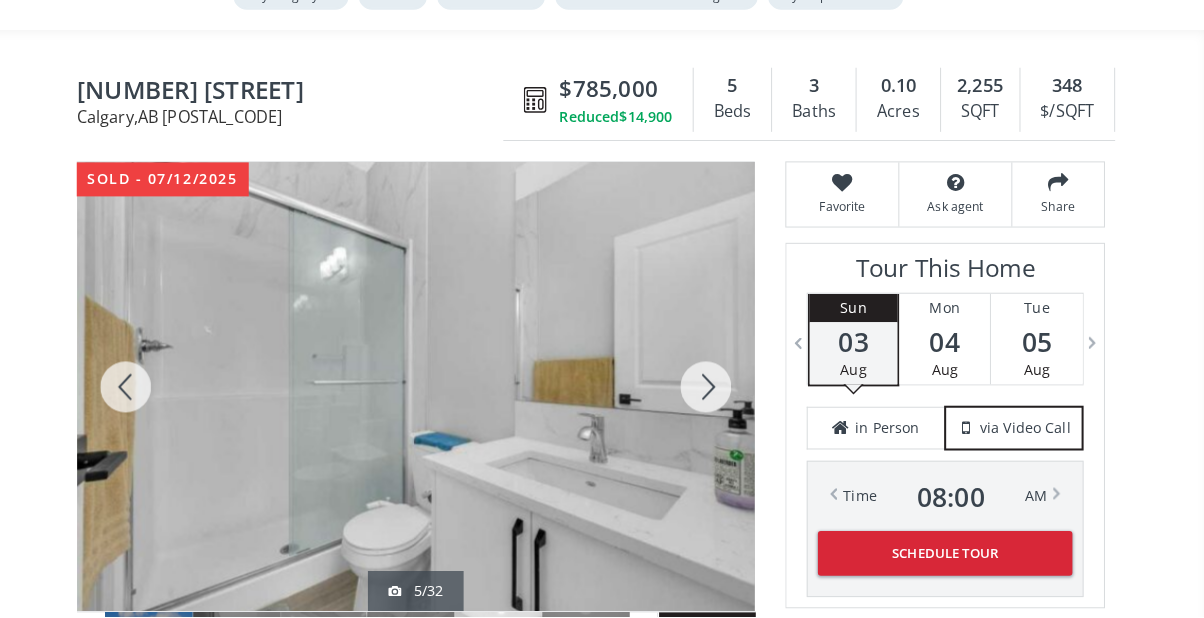click at bounding box center (145, 392) 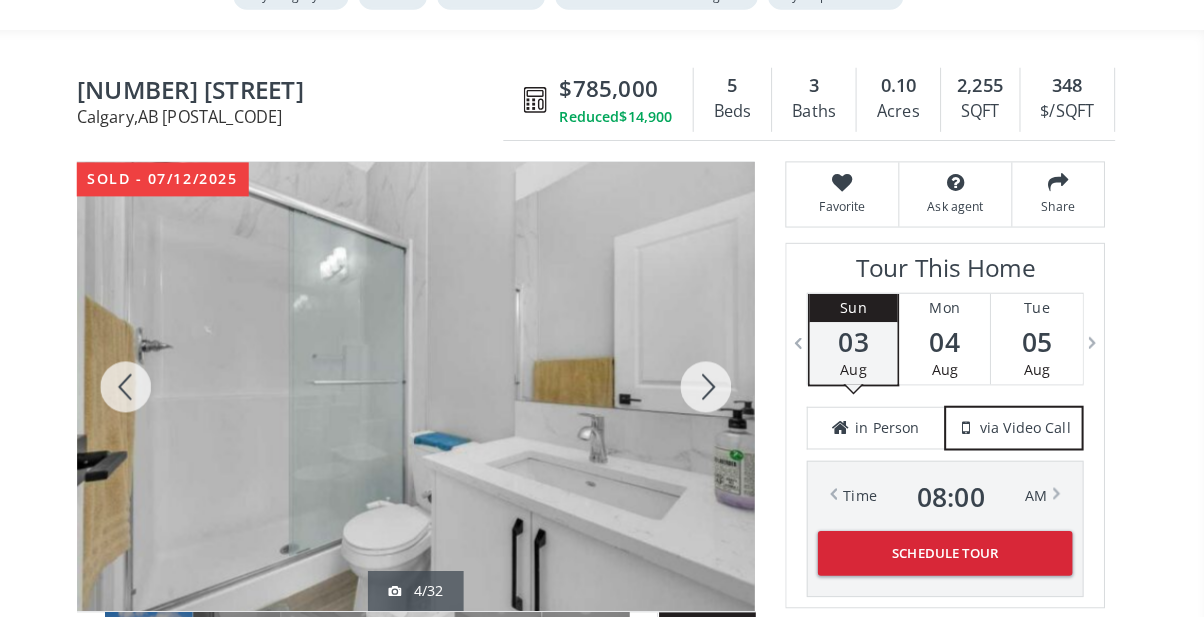click at bounding box center [145, 392] 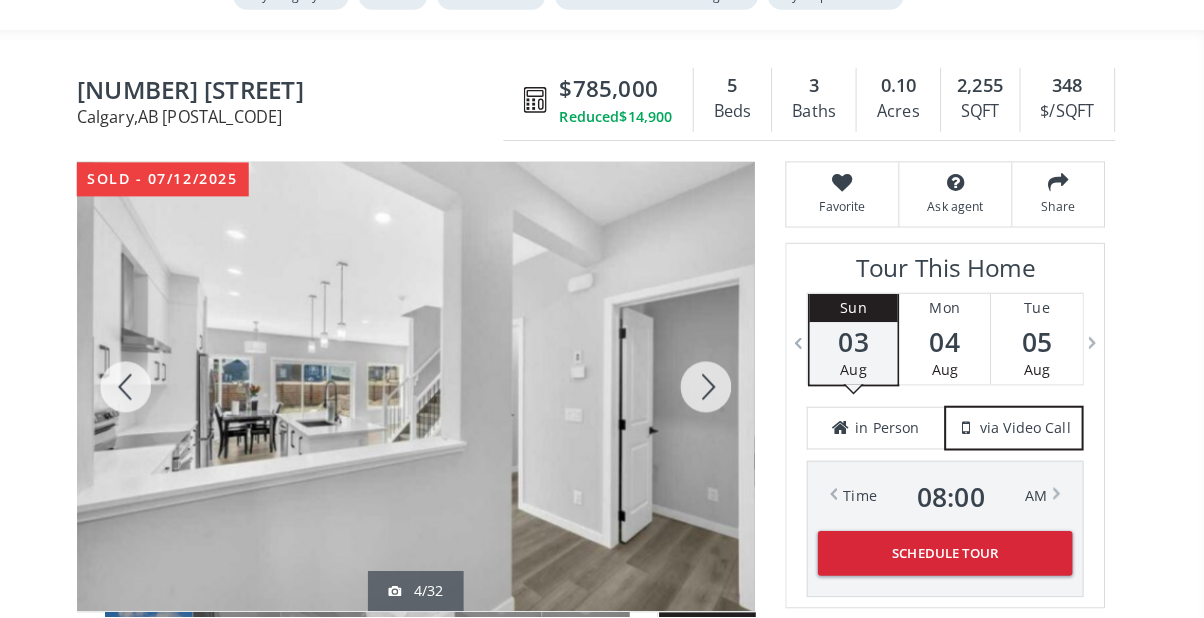 click at bounding box center [145, 392] 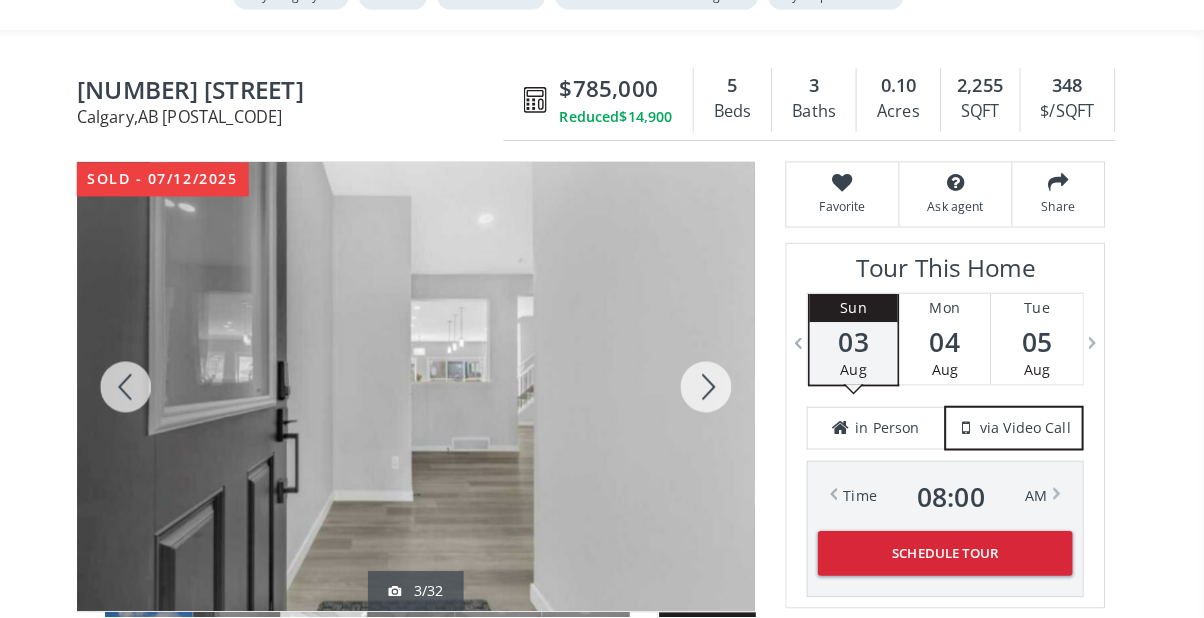 click at bounding box center (145, 392) 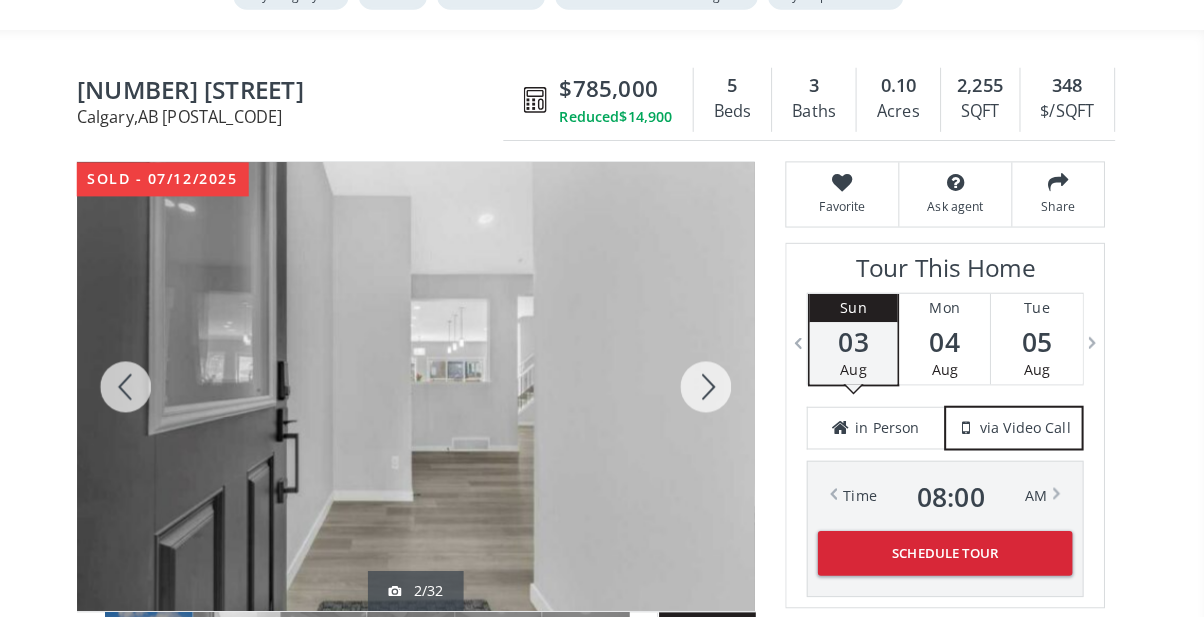 click at bounding box center [145, 392] 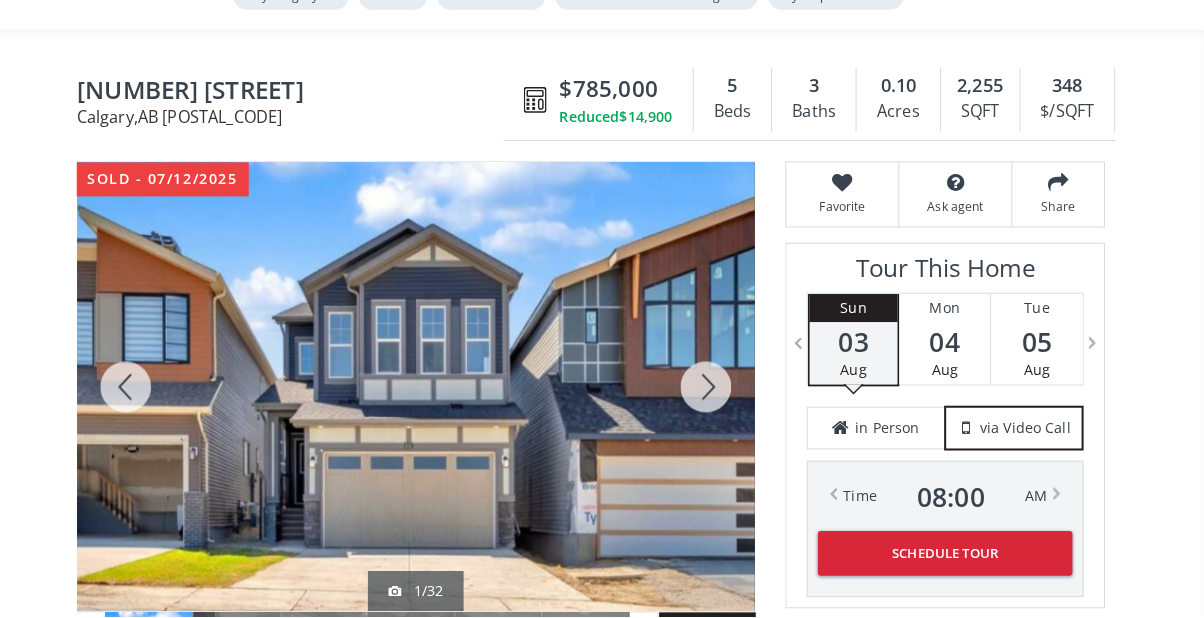 click at bounding box center [145, 392] 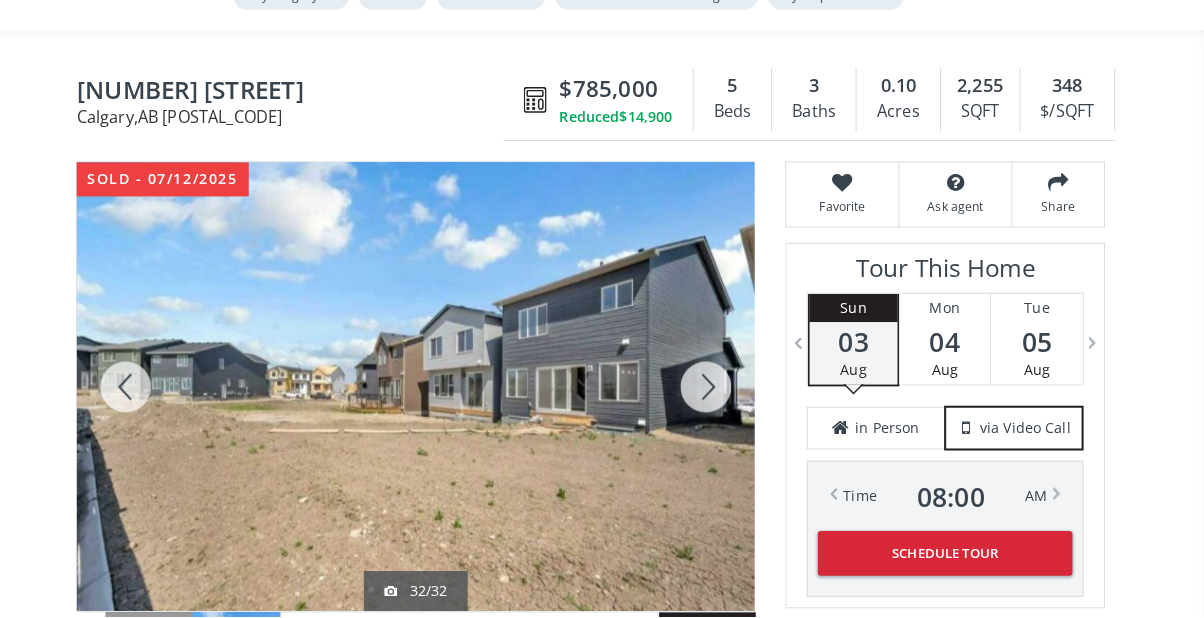 click at bounding box center (145, 392) 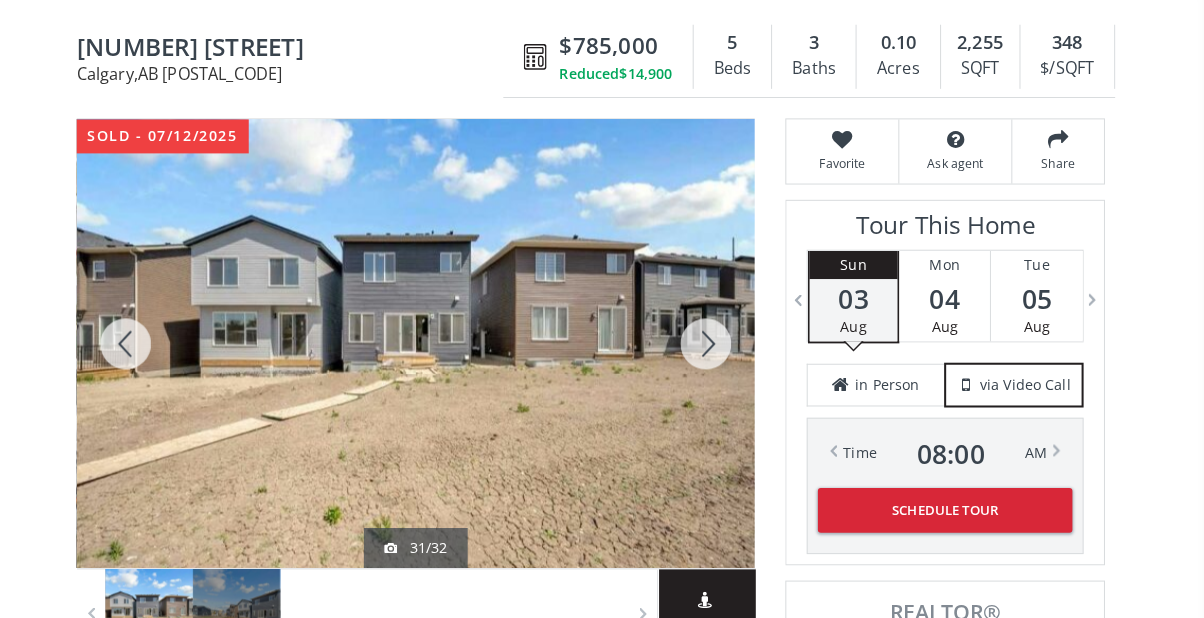 scroll, scrollTop: 182, scrollLeft: 0, axis: vertical 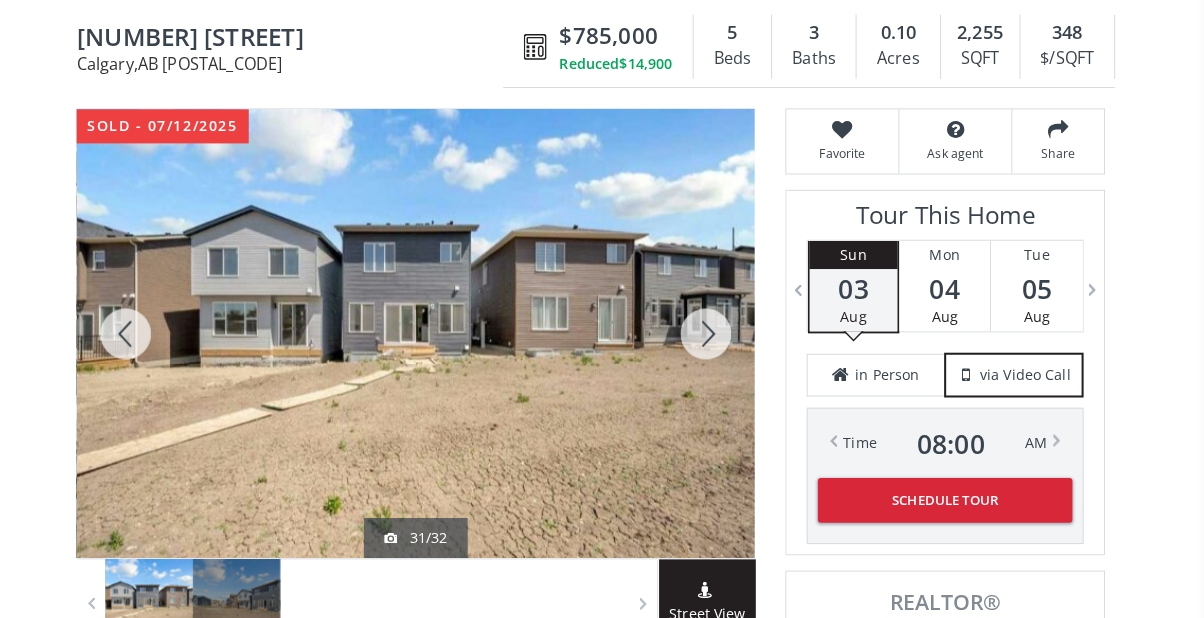 click at bounding box center [715, 337] 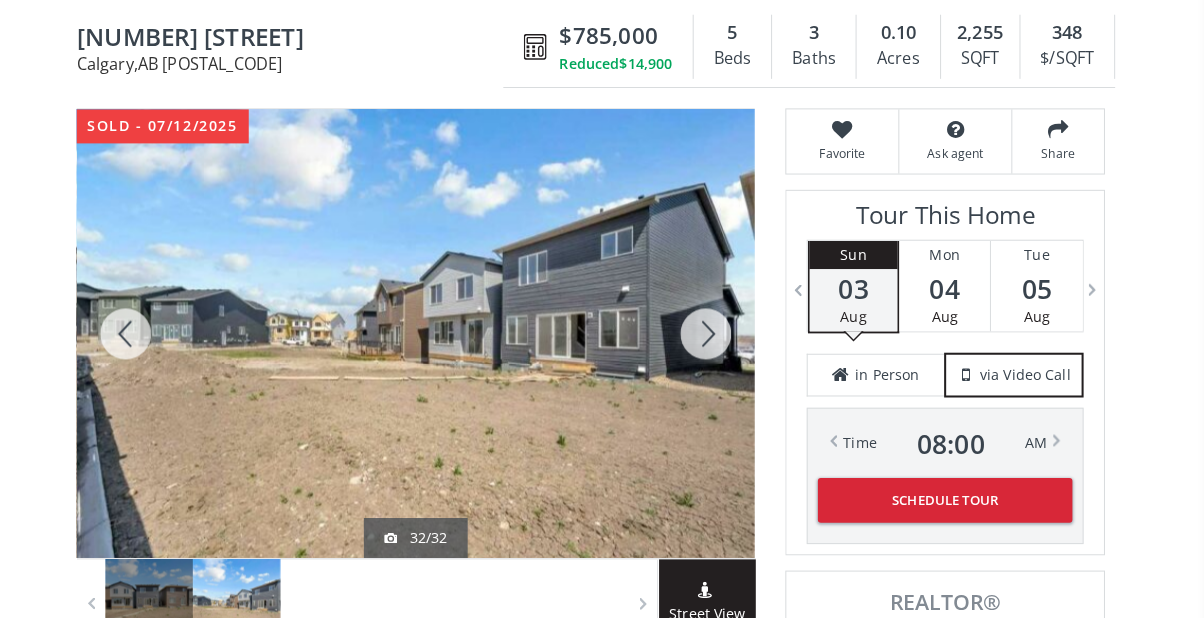 click at bounding box center [145, 337] 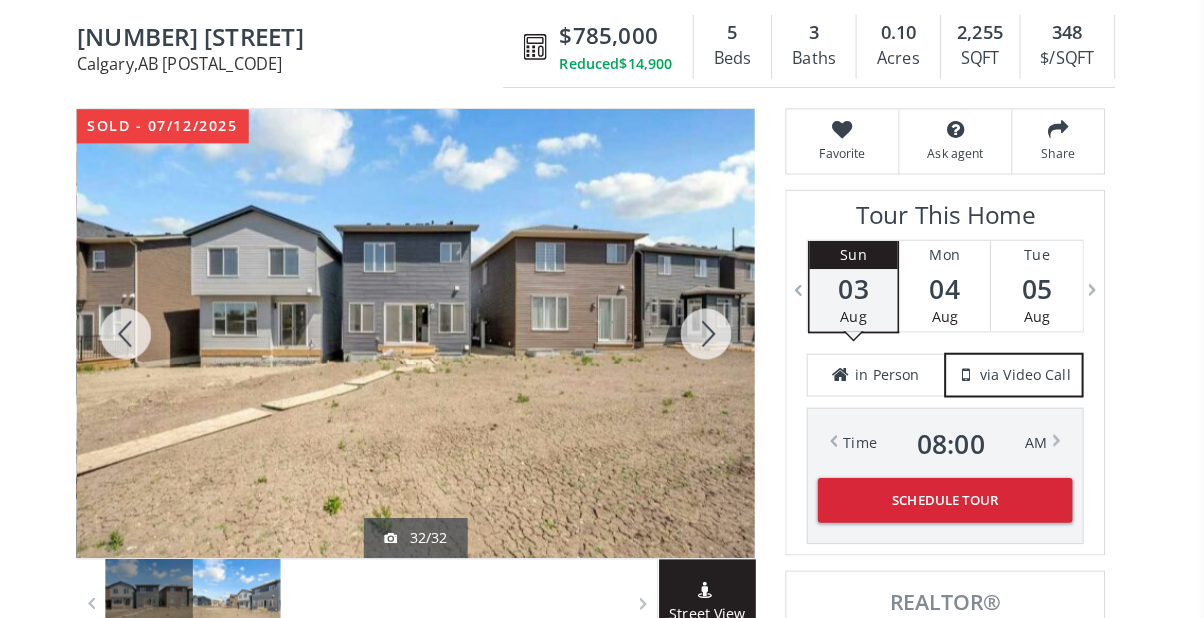 click at bounding box center [145, 337] 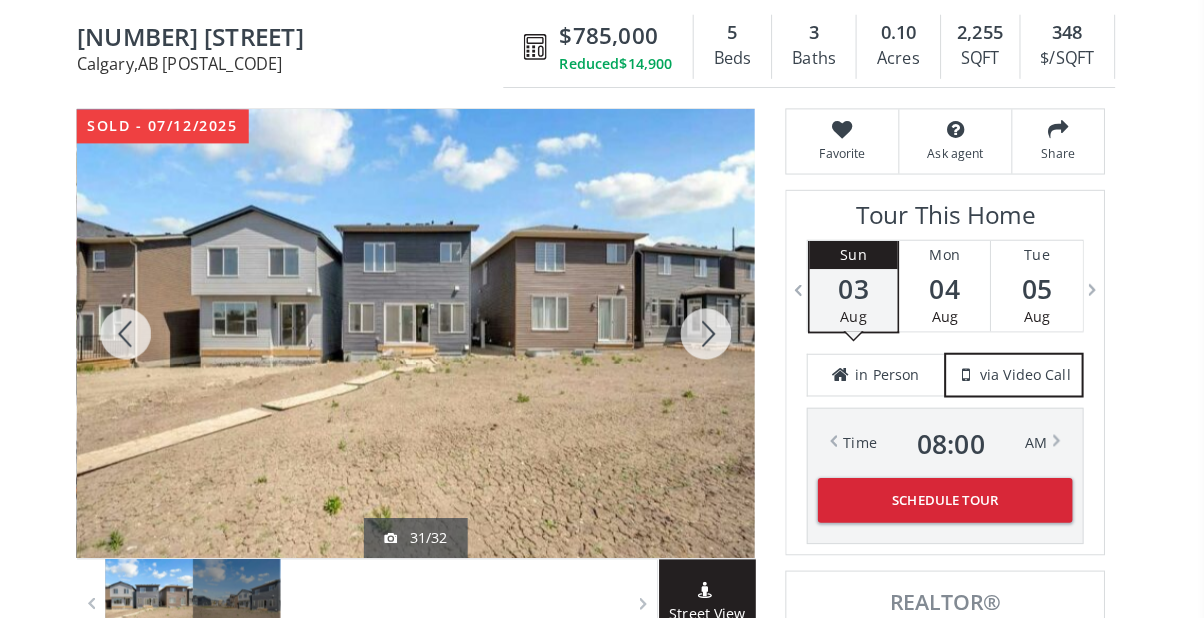 click at bounding box center (145, 337) 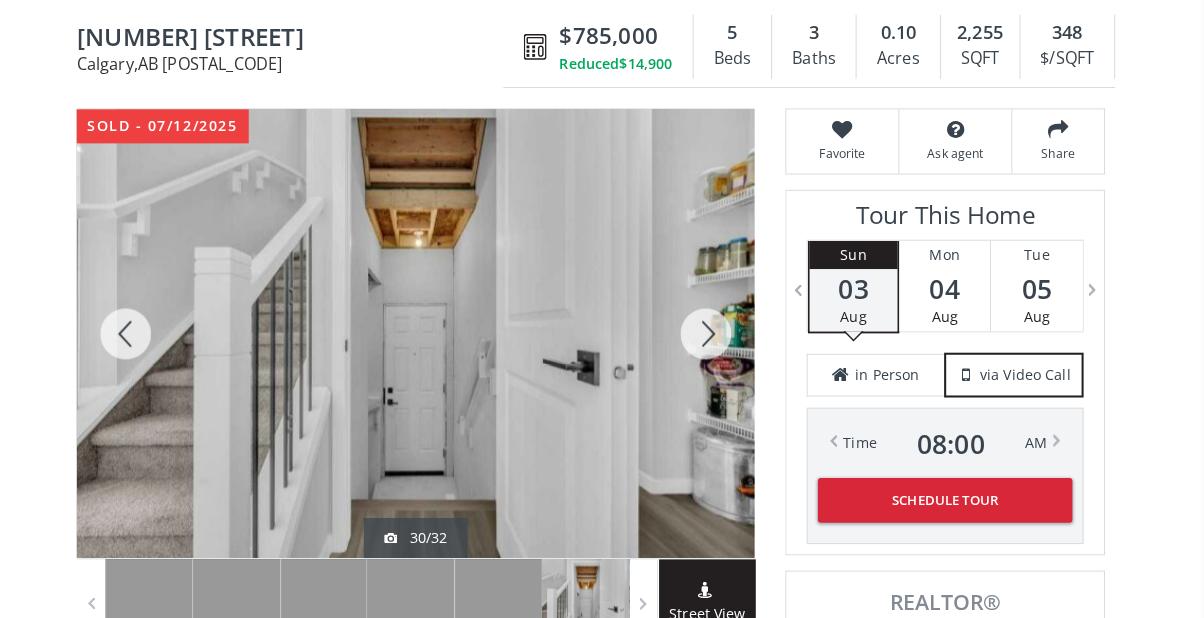 click at bounding box center (715, 337) 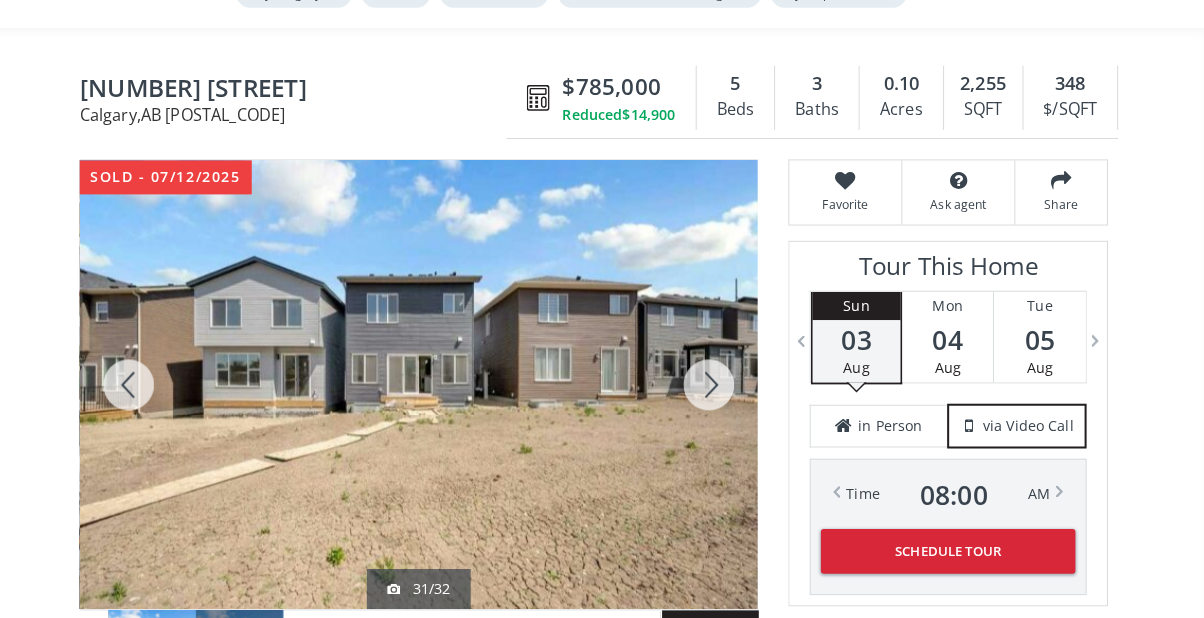 scroll, scrollTop: 141, scrollLeft: 0, axis: vertical 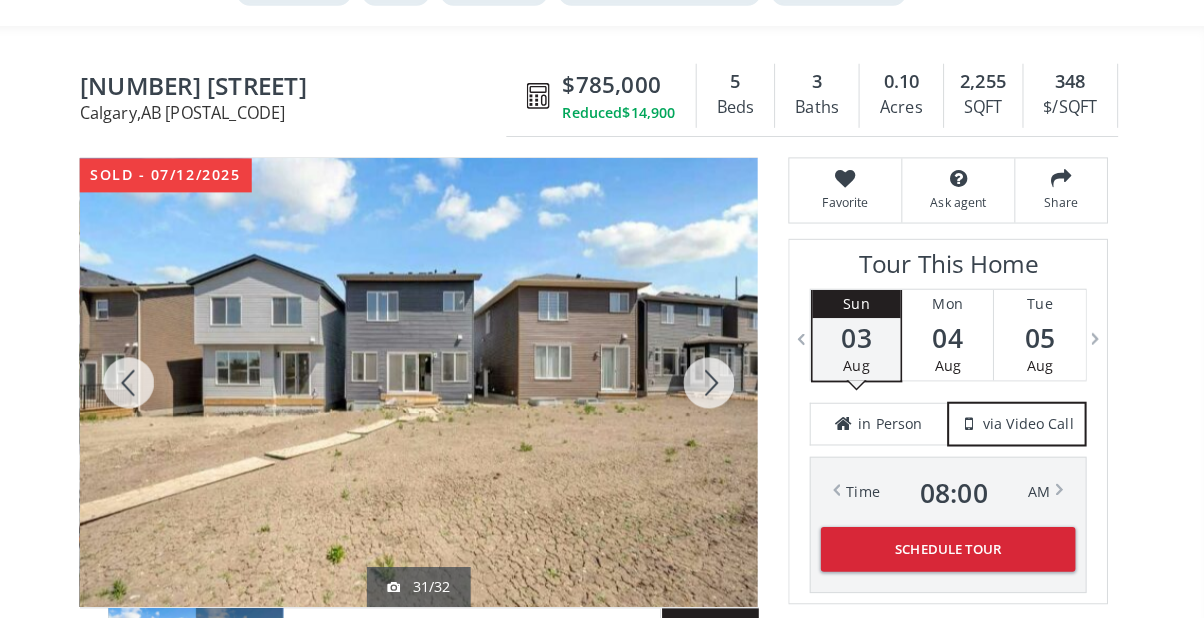 click at bounding box center (145, 378) 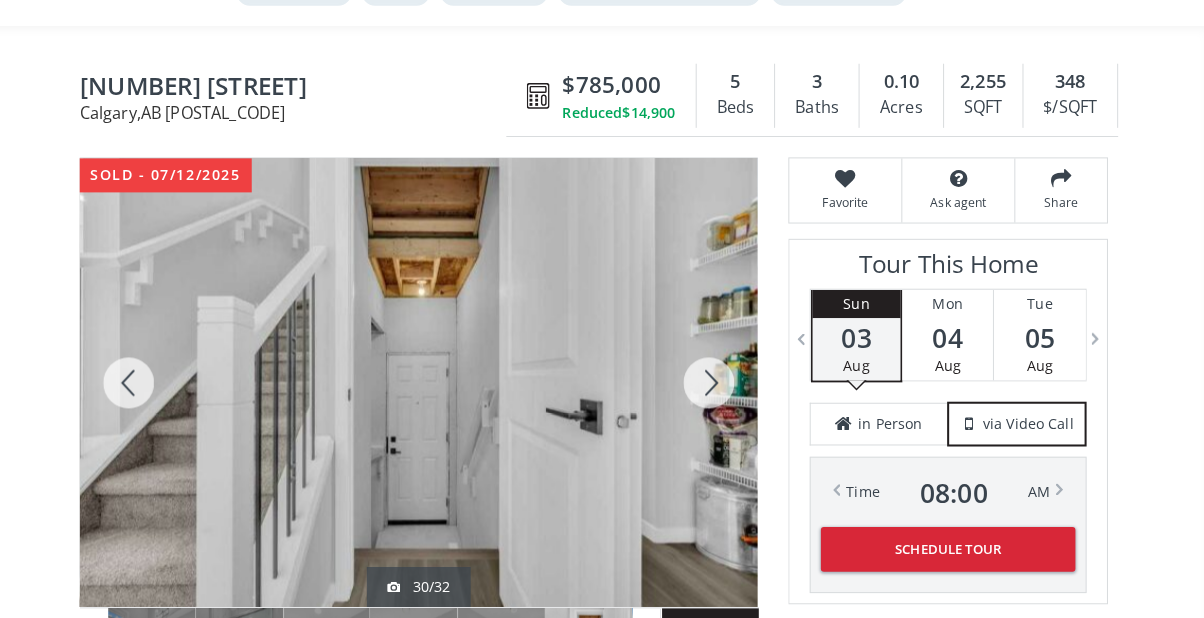 click at bounding box center (145, 378) 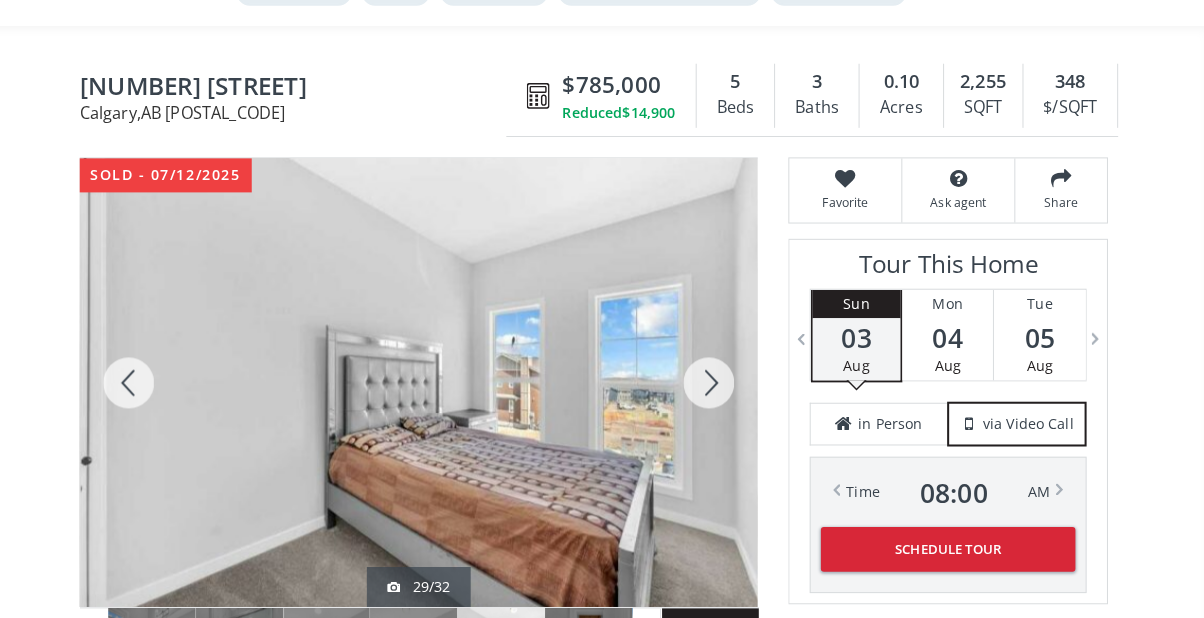 click at bounding box center [145, 378] 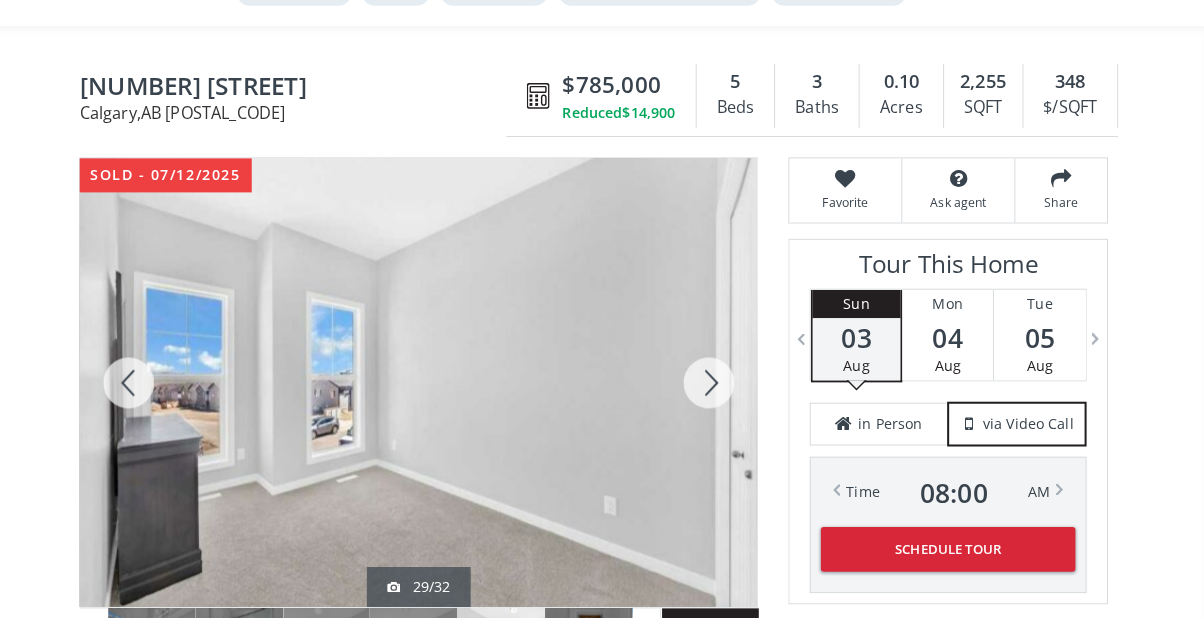 click at bounding box center (145, 378) 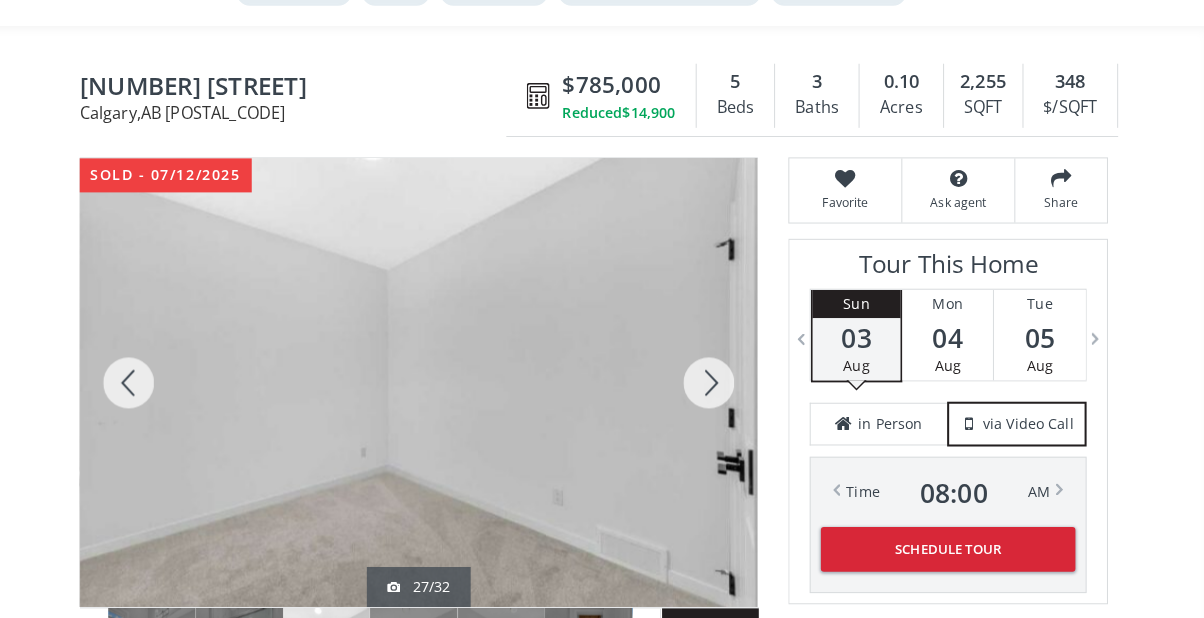 click at bounding box center [145, 378] 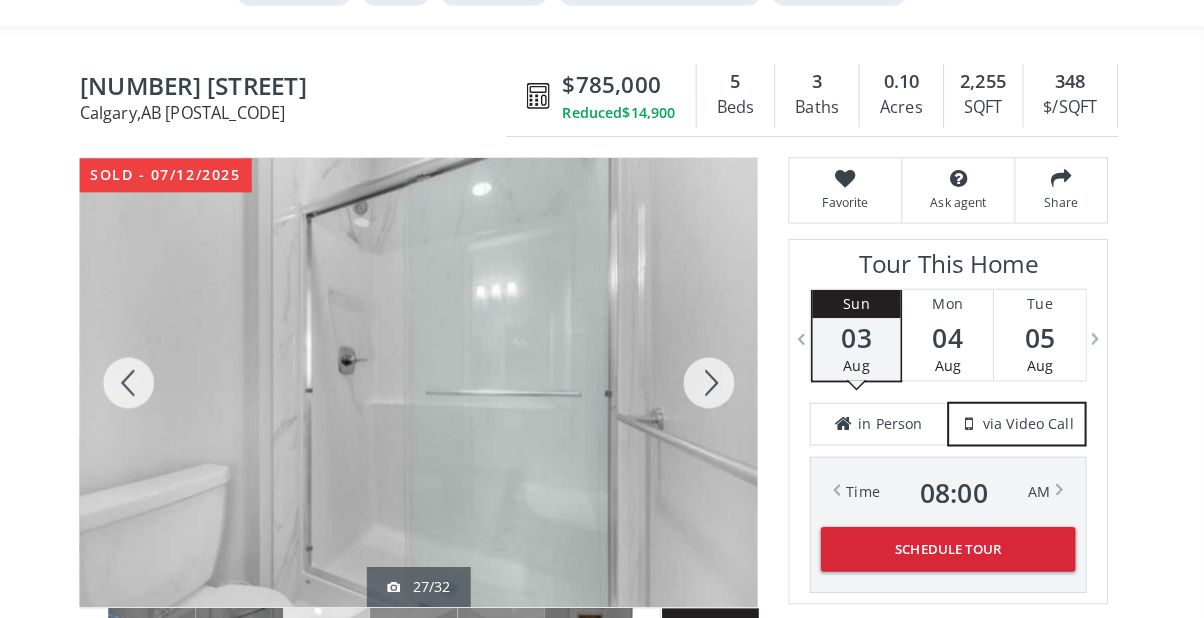 click at bounding box center (145, 378) 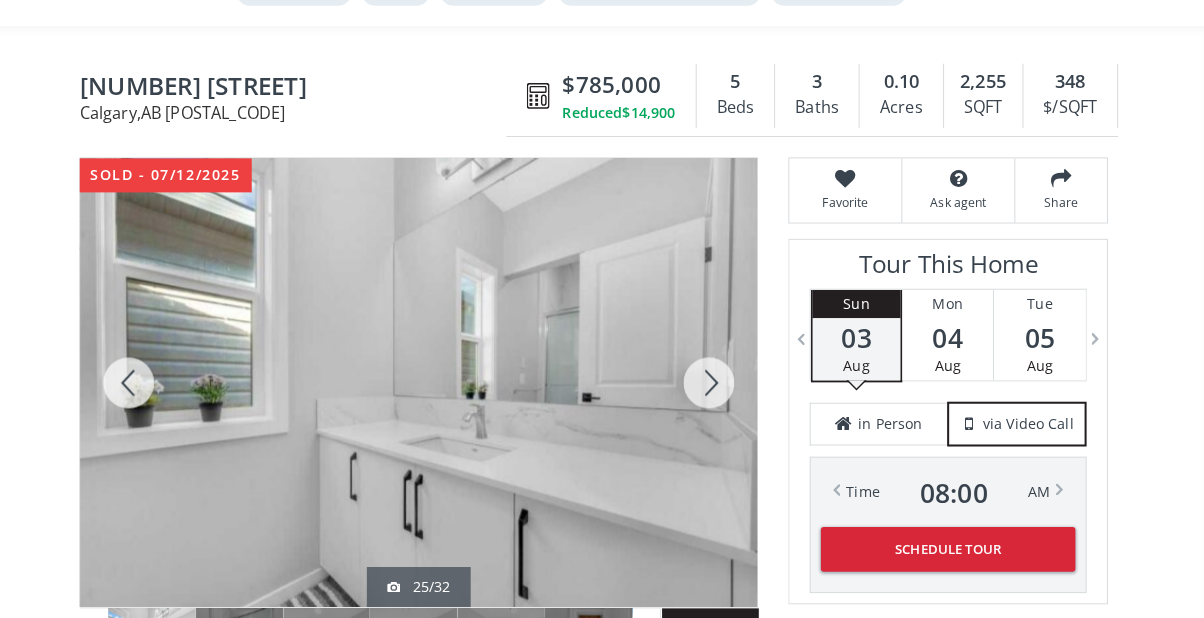 click at bounding box center [145, 378] 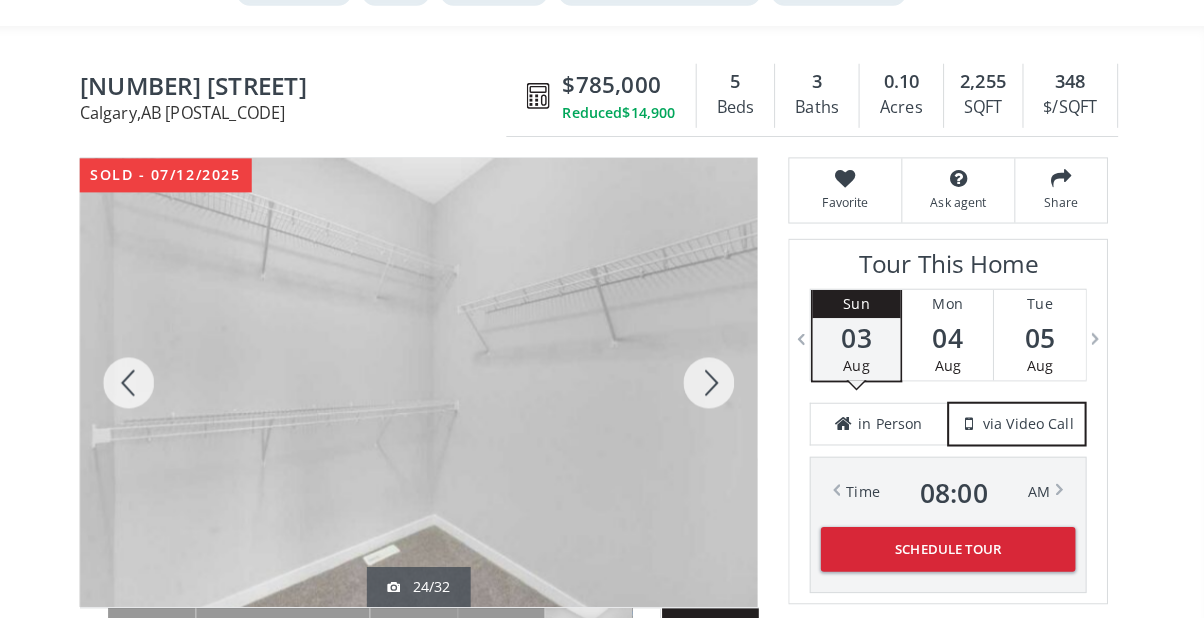 click at bounding box center (145, 378) 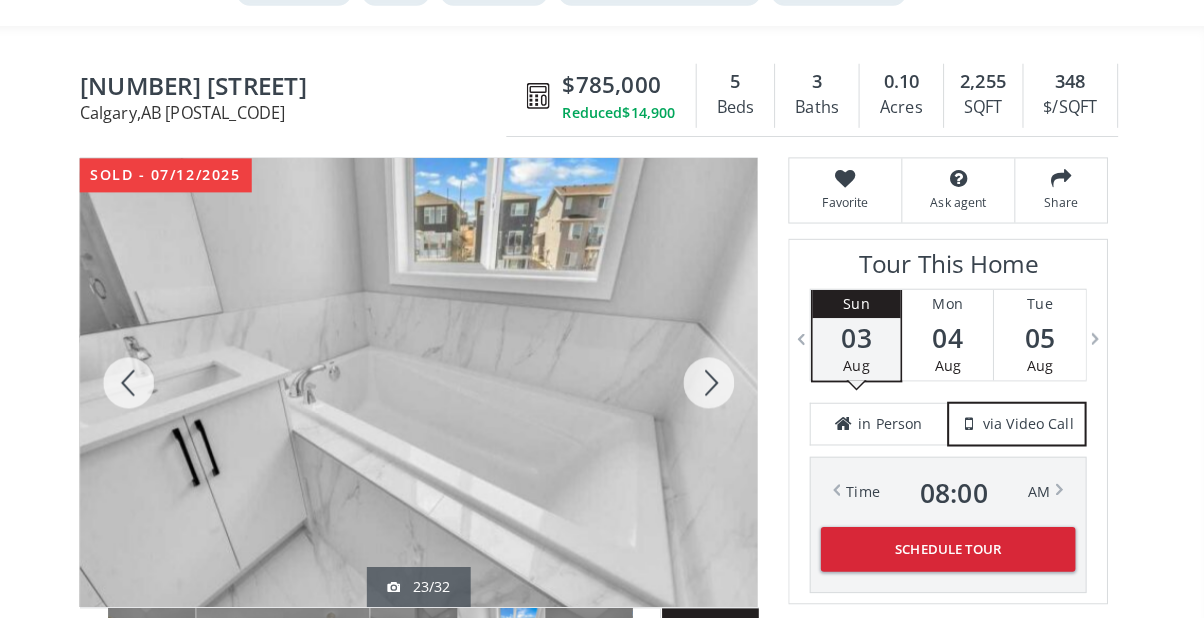 click at bounding box center (145, 378) 